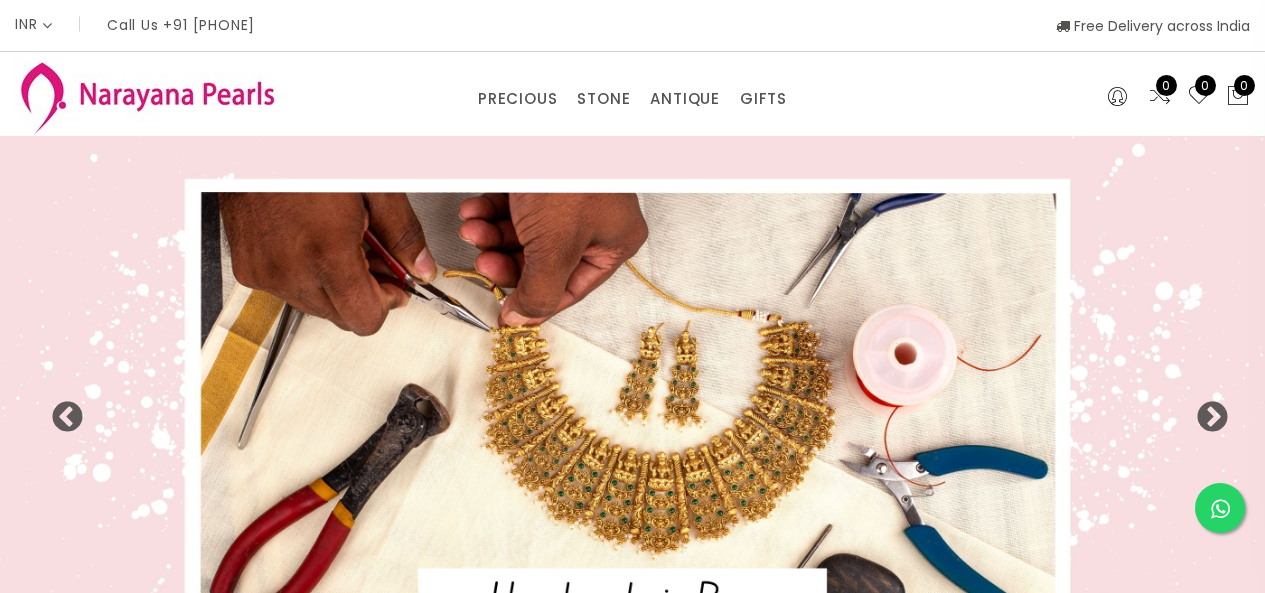 select on "INR" 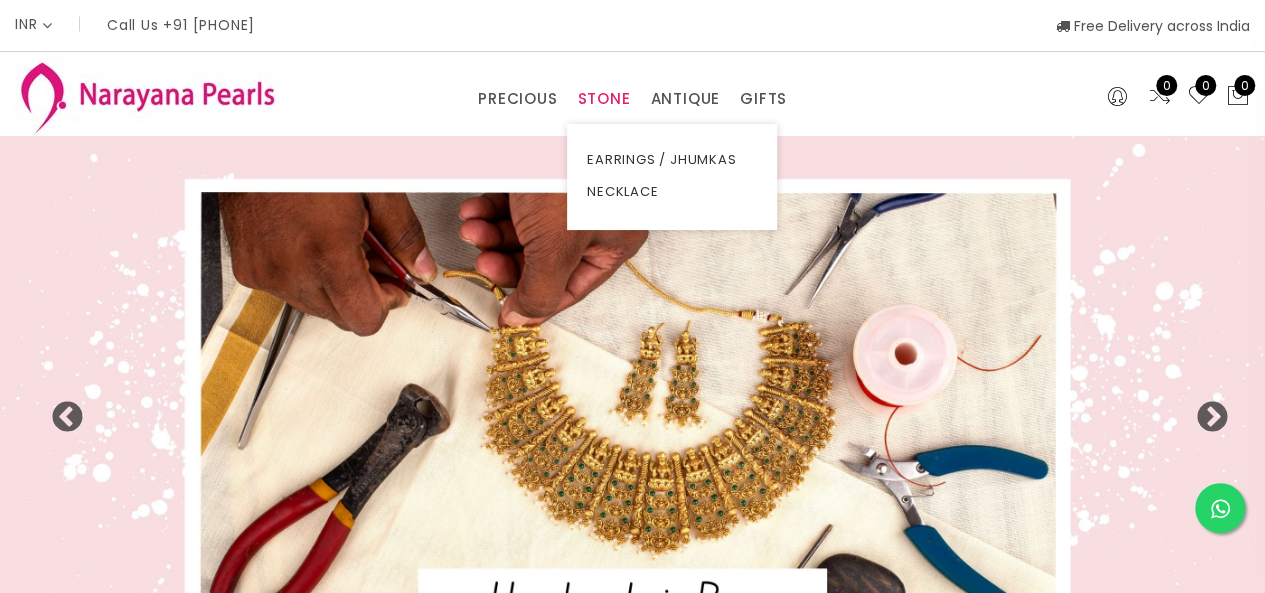 click on "STONE" at bounding box center (603, 99) 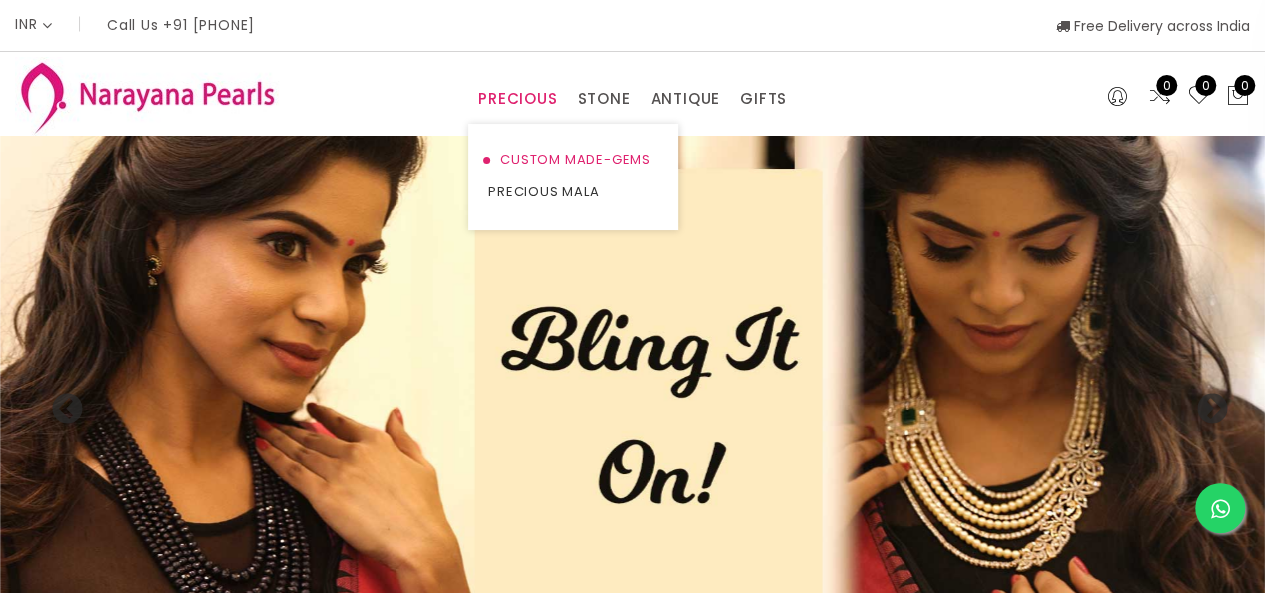 click on "CUSTOM MADE-GEMS" at bounding box center (573, 160) 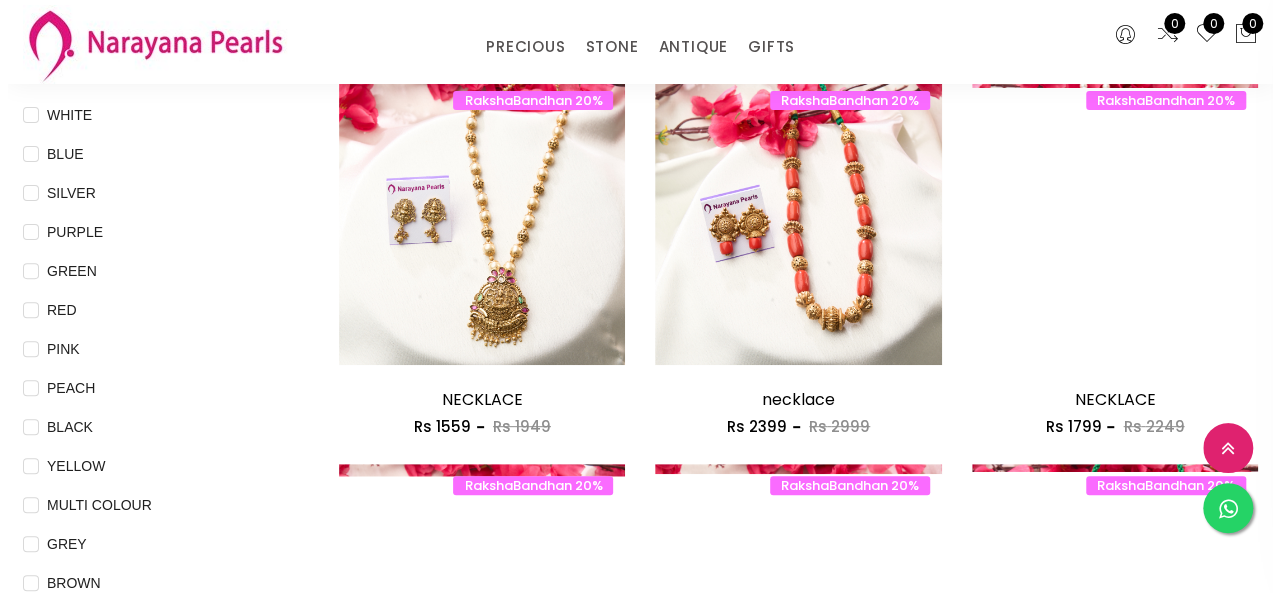 scroll, scrollTop: 200, scrollLeft: 0, axis: vertical 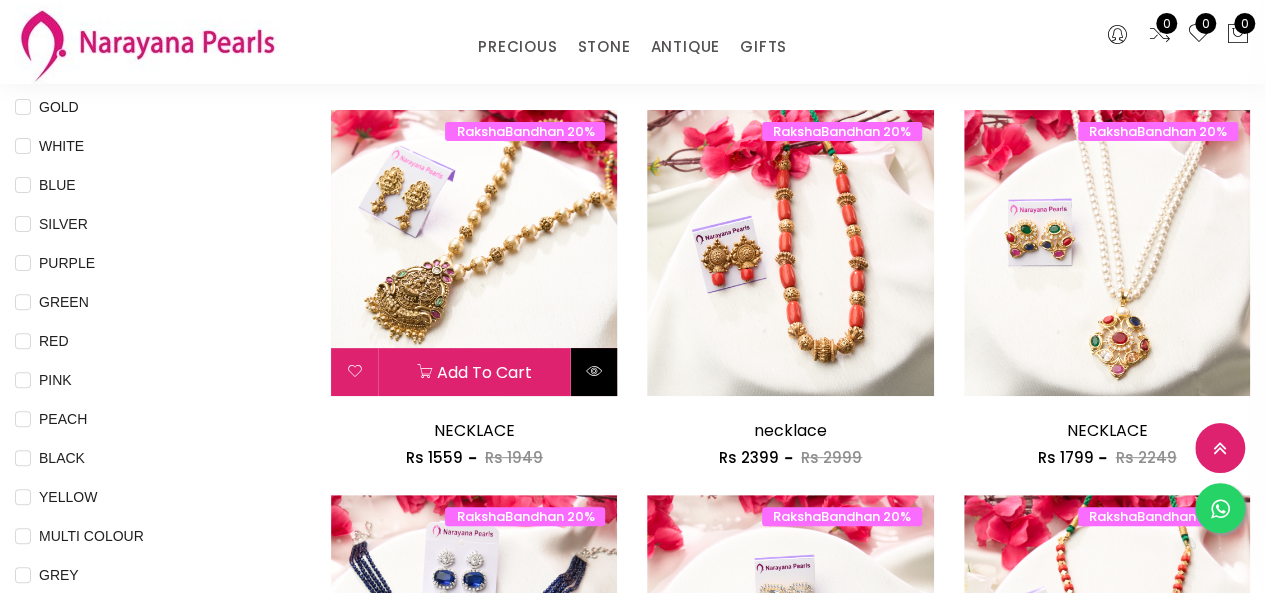 click at bounding box center [593, 372] 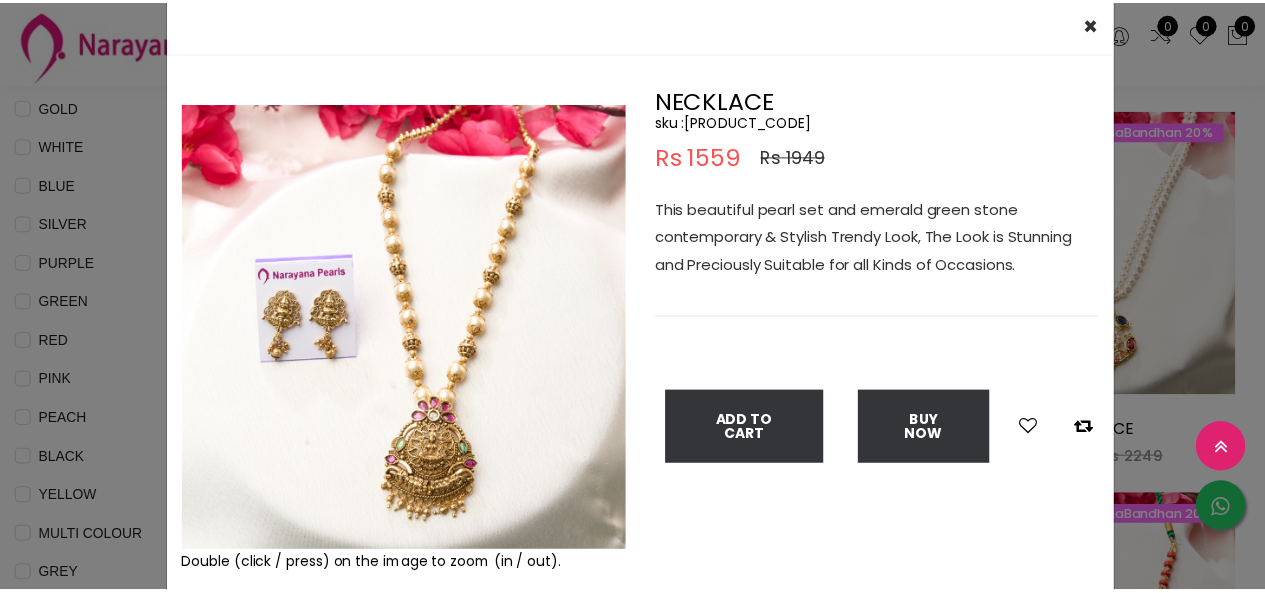 scroll, scrollTop: 100, scrollLeft: 0, axis: vertical 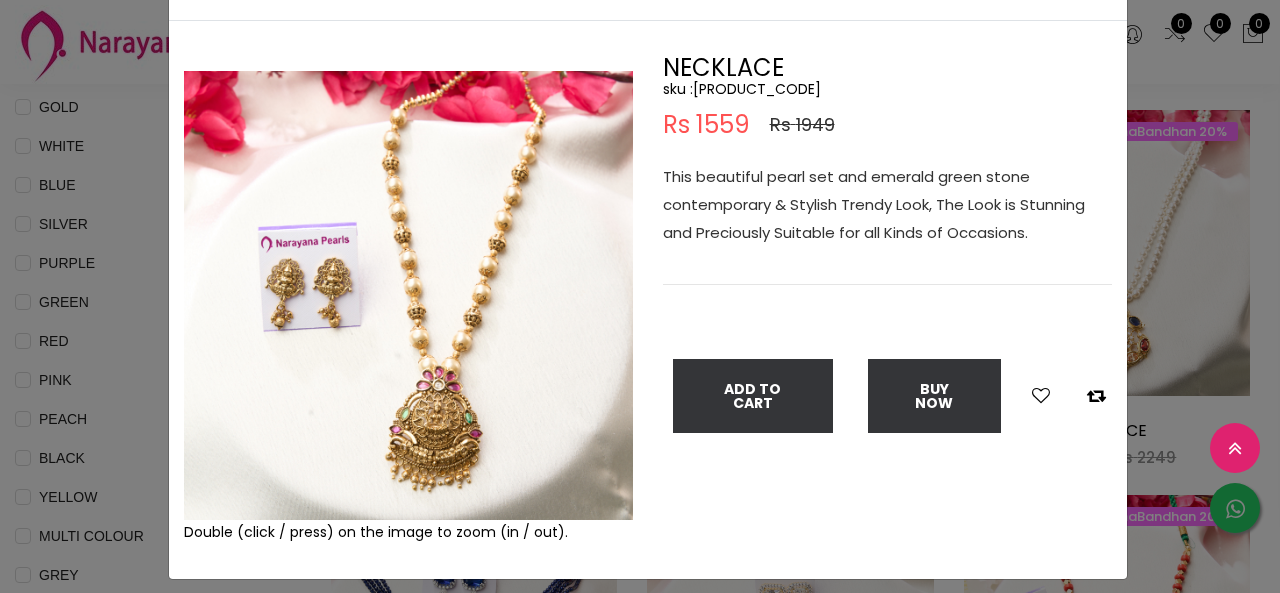 click on "× Close Double (click / press) on the image to zoom (in / out). NECKLACE sku :  [PRODUCT_CODE] Rs   1559   Rs   1949 This beautiful pearl set and emerald green stone contemporary & Stylish Trendy Look, The Look is Stunning and Preciously Suitable for all Kinds of Occasions.  Add To Cart   Buy Now" at bounding box center [640, 296] 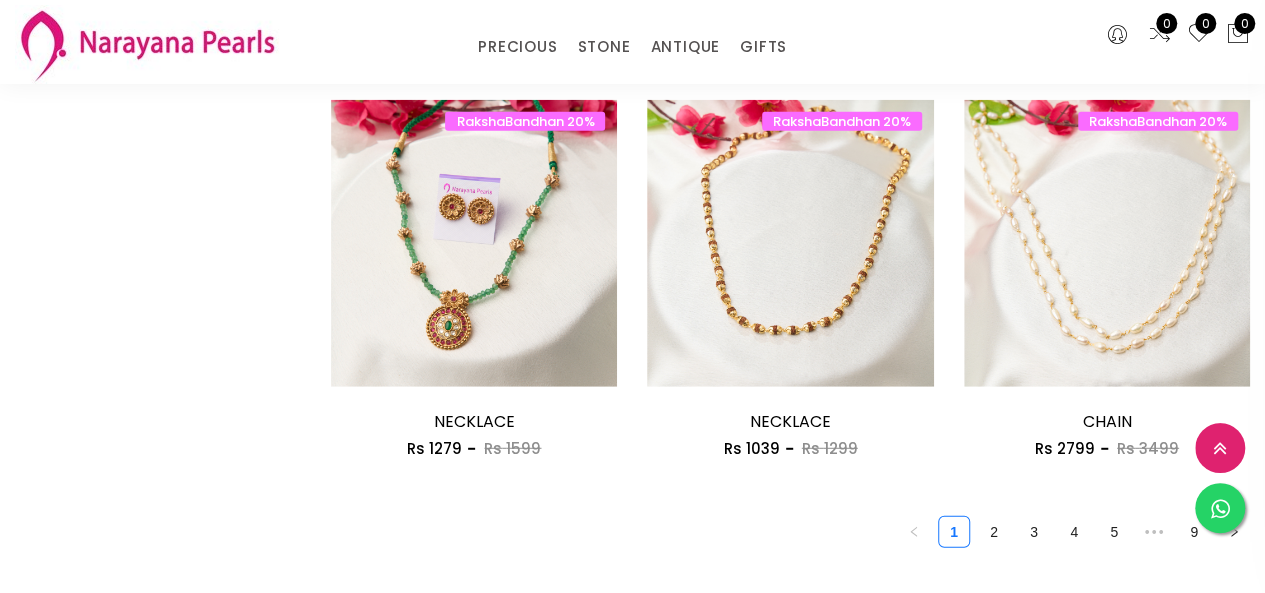 scroll, scrollTop: 2700, scrollLeft: 0, axis: vertical 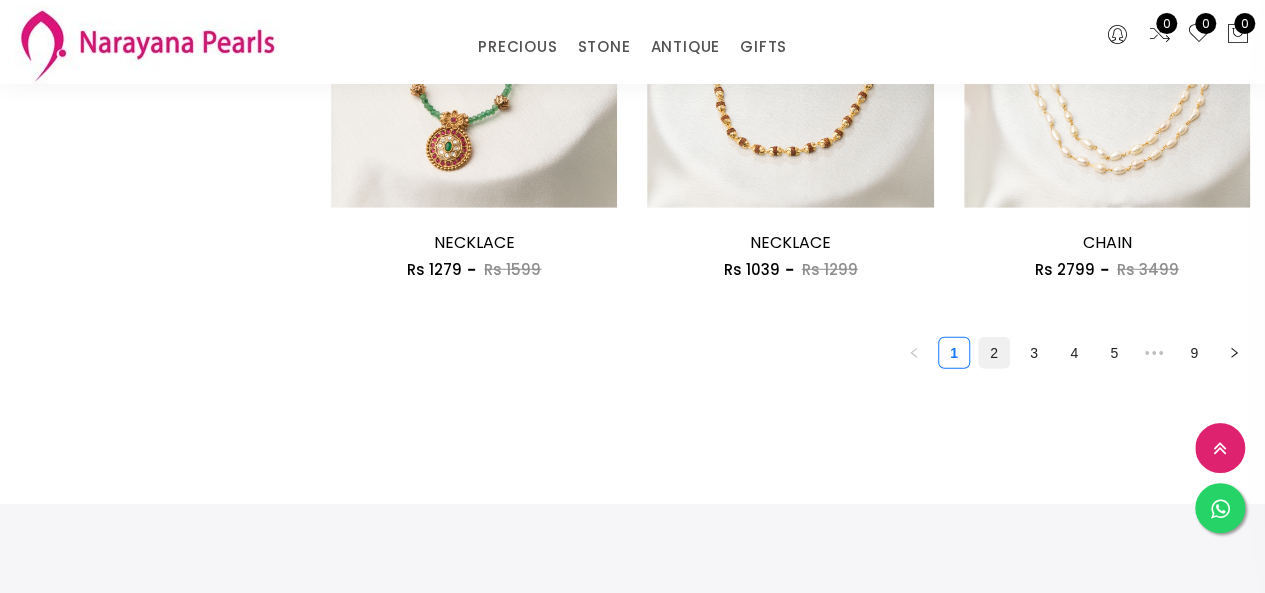 click on "2" at bounding box center [994, 353] 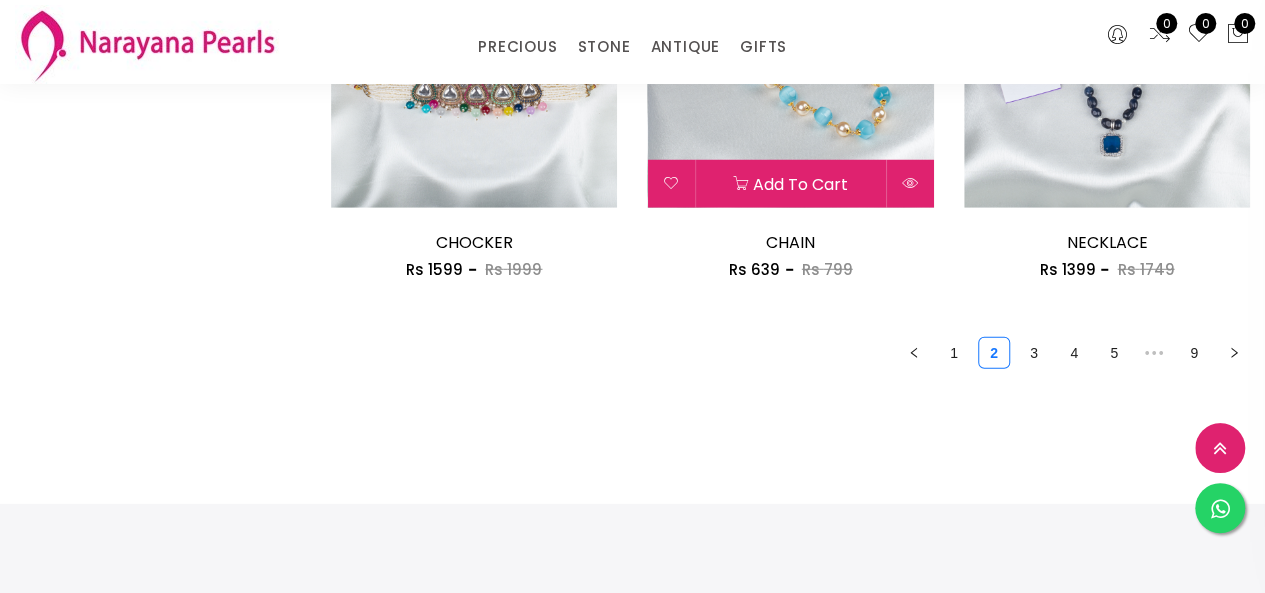 scroll, scrollTop: 2800, scrollLeft: 0, axis: vertical 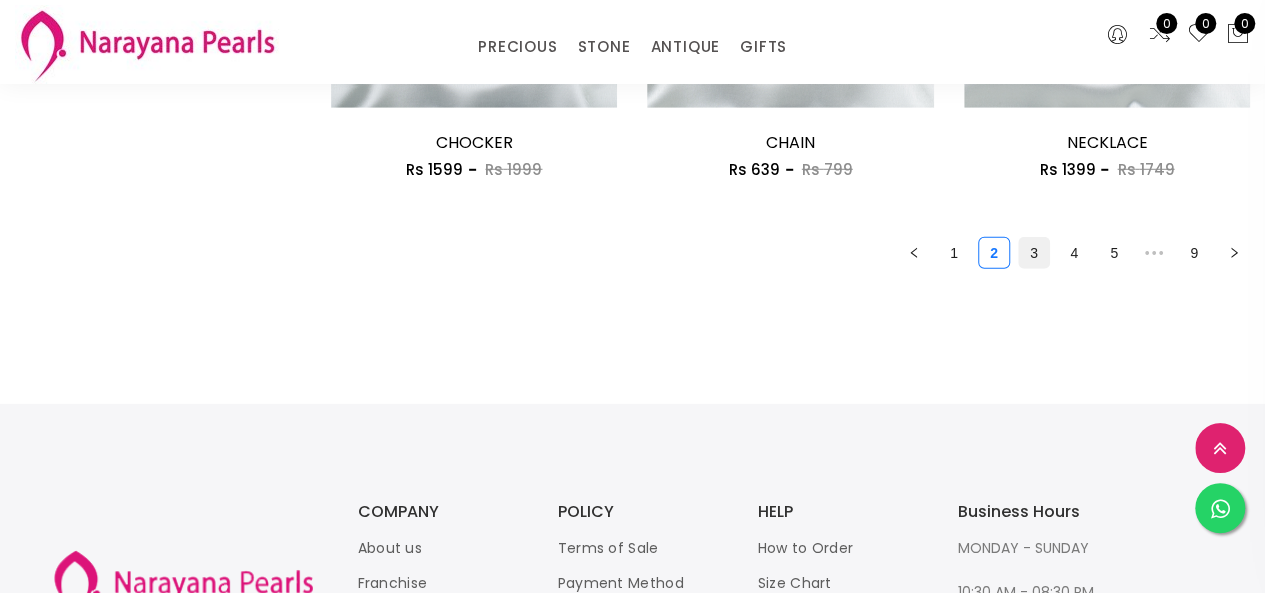click on "3" at bounding box center [1034, 253] 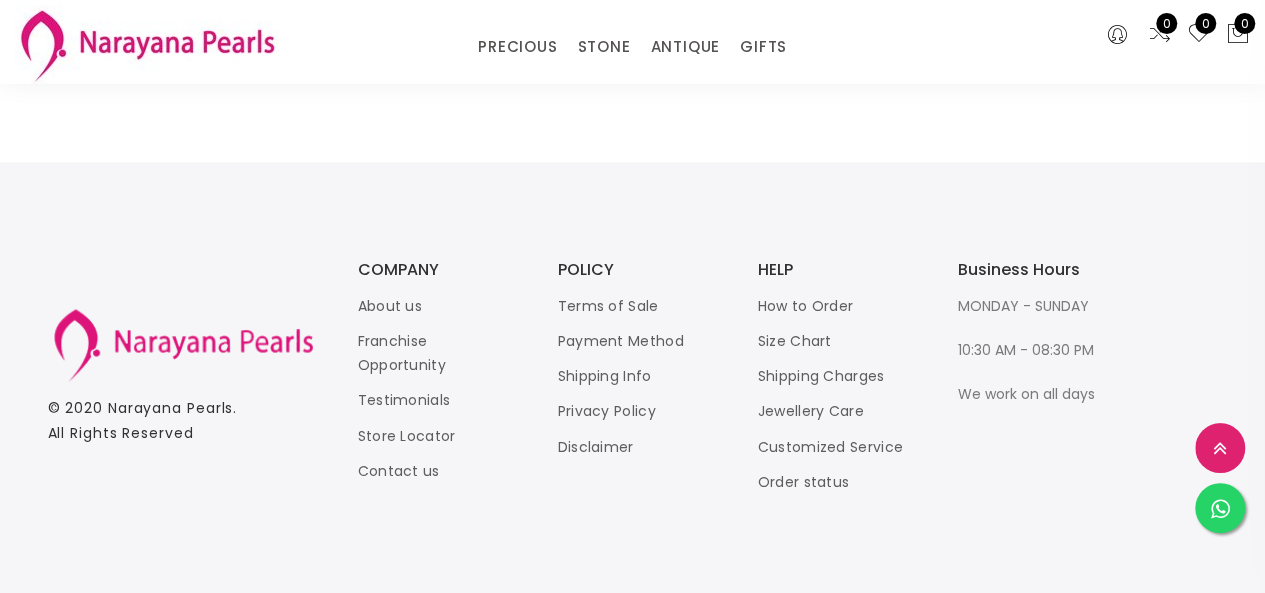 scroll, scrollTop: 2700, scrollLeft: 0, axis: vertical 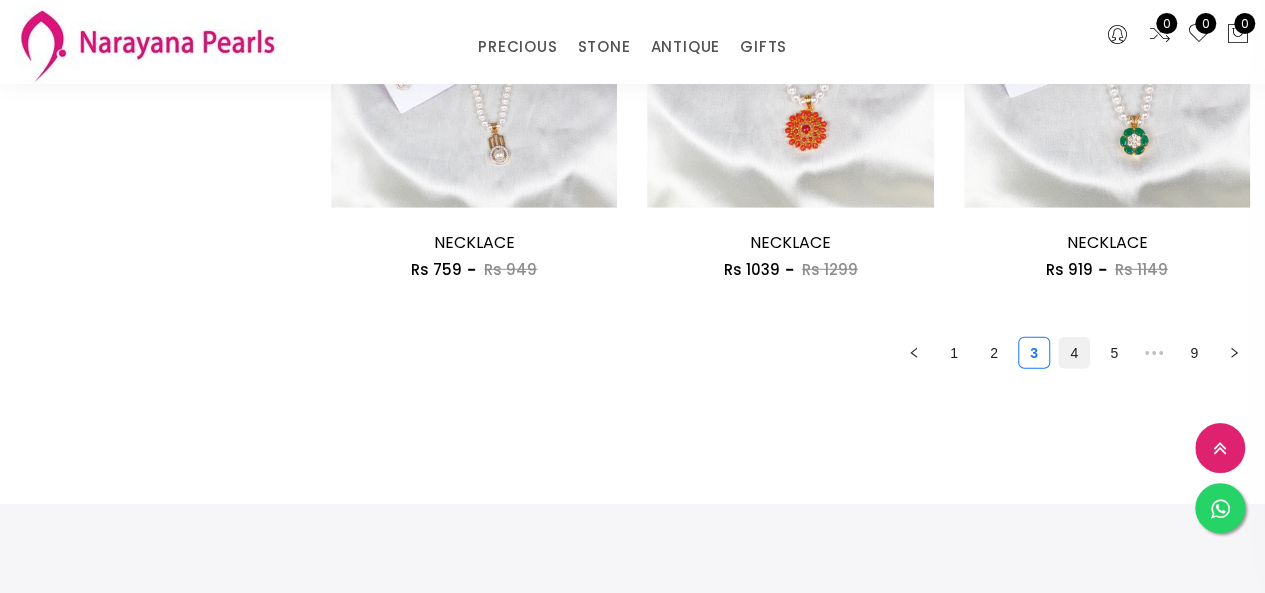 click on "4" at bounding box center (1074, 353) 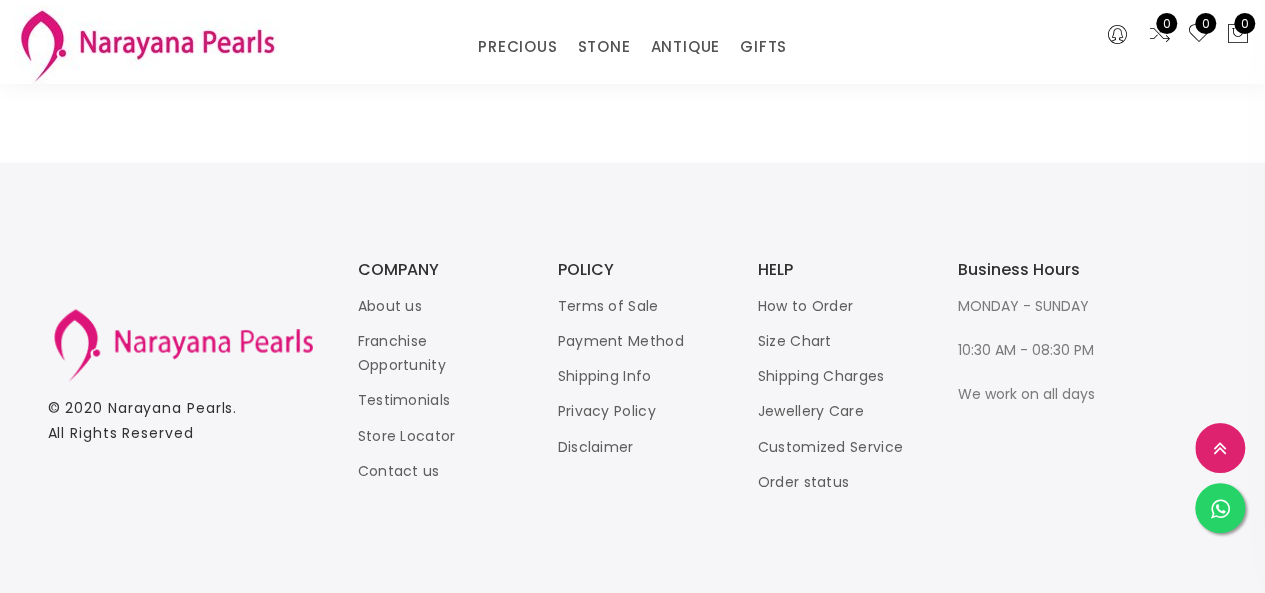 scroll, scrollTop: 2700, scrollLeft: 0, axis: vertical 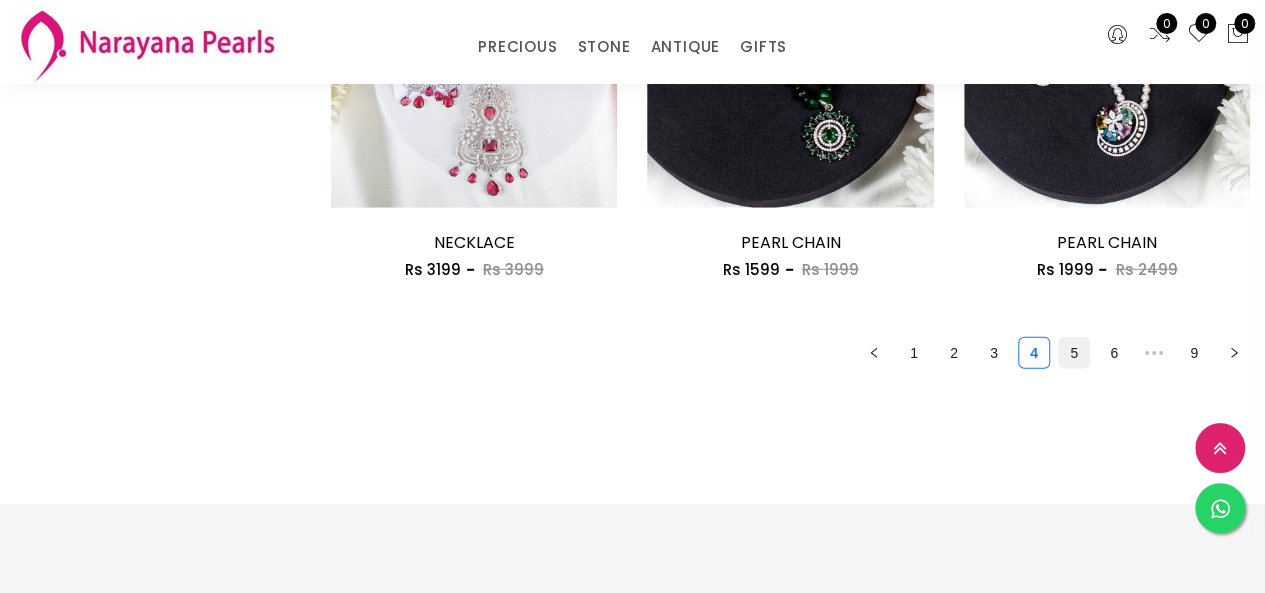 click on "5" at bounding box center [1074, 353] 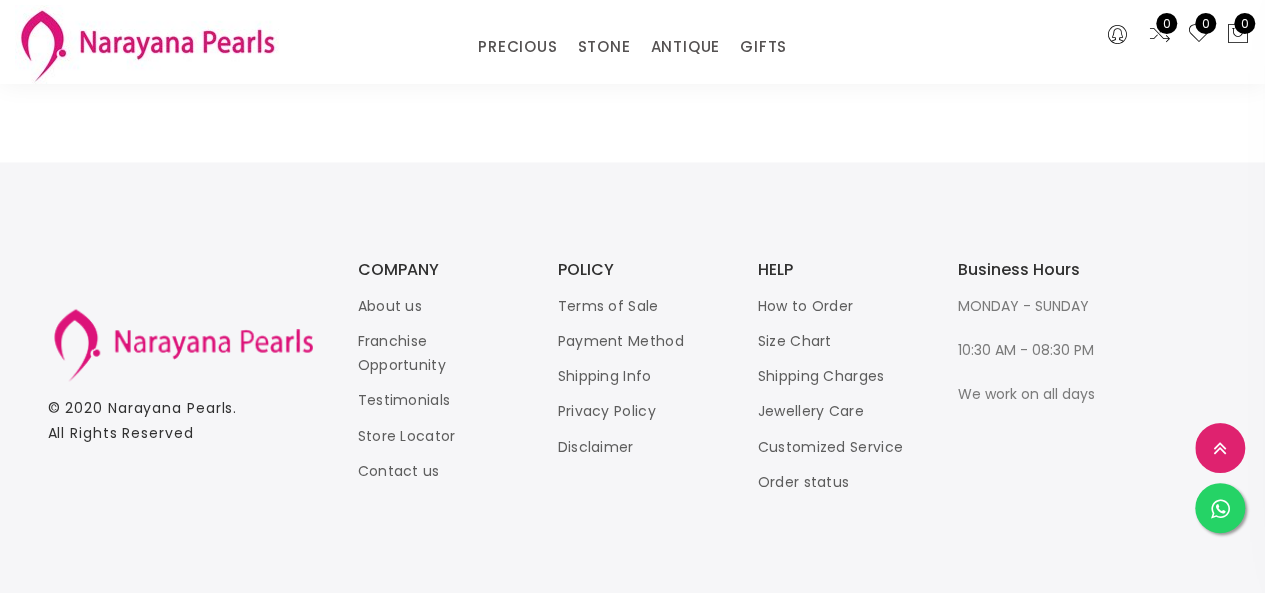 scroll, scrollTop: 2800, scrollLeft: 0, axis: vertical 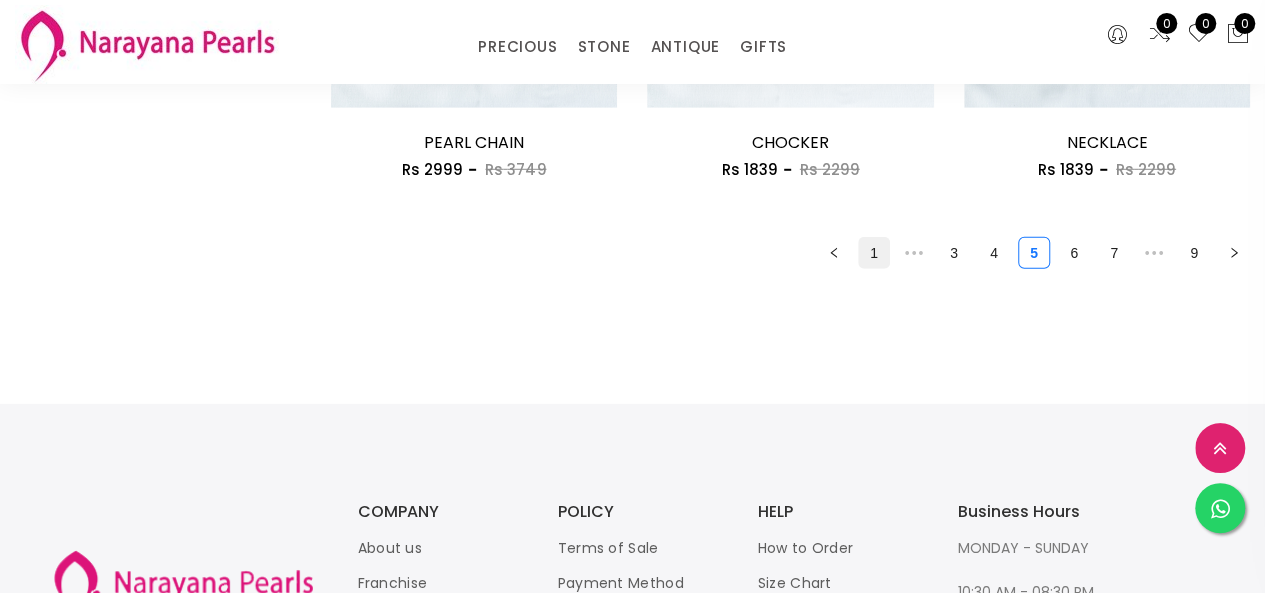 click on "1" at bounding box center (874, 253) 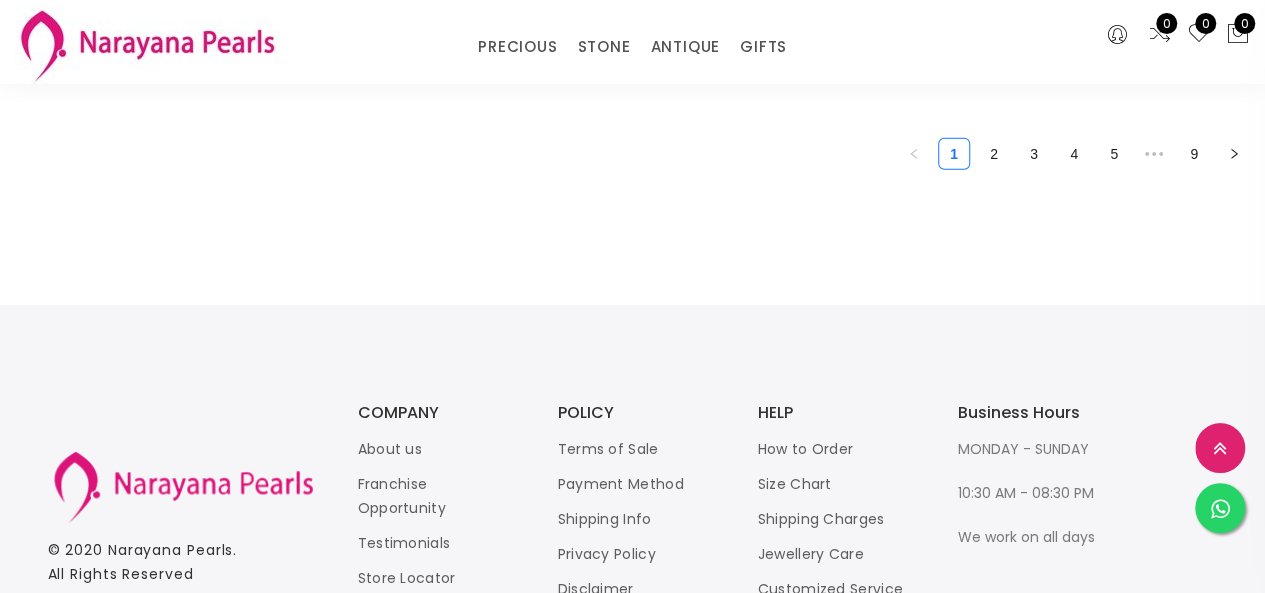 scroll, scrollTop: 2900, scrollLeft: 0, axis: vertical 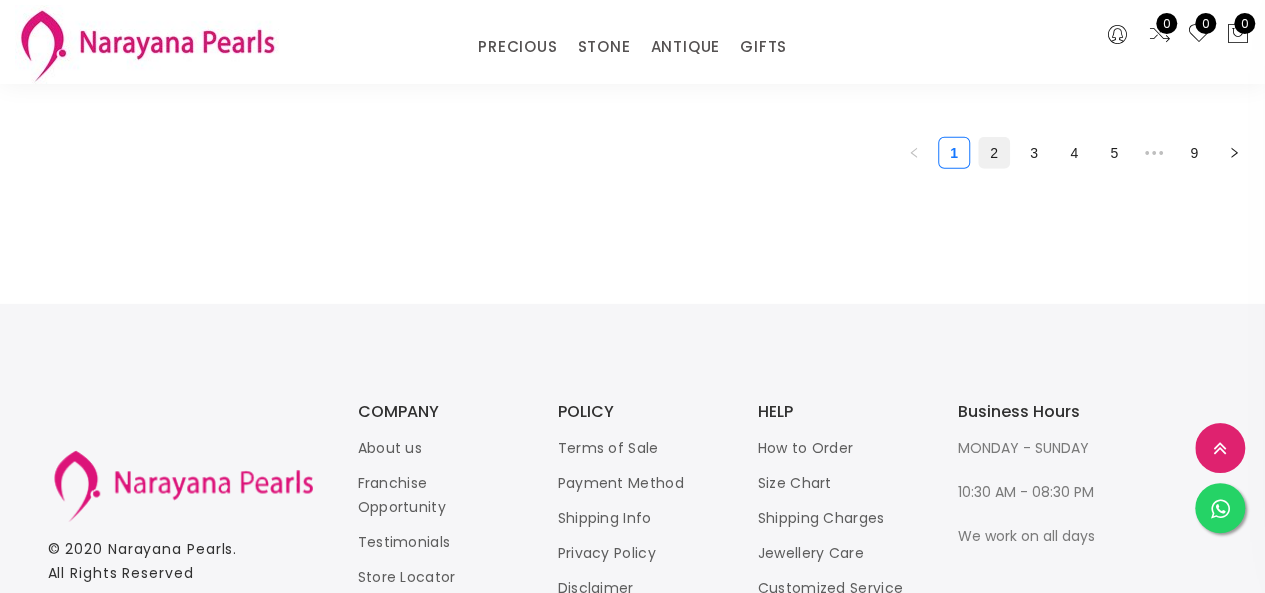 click on "2" at bounding box center [994, 153] 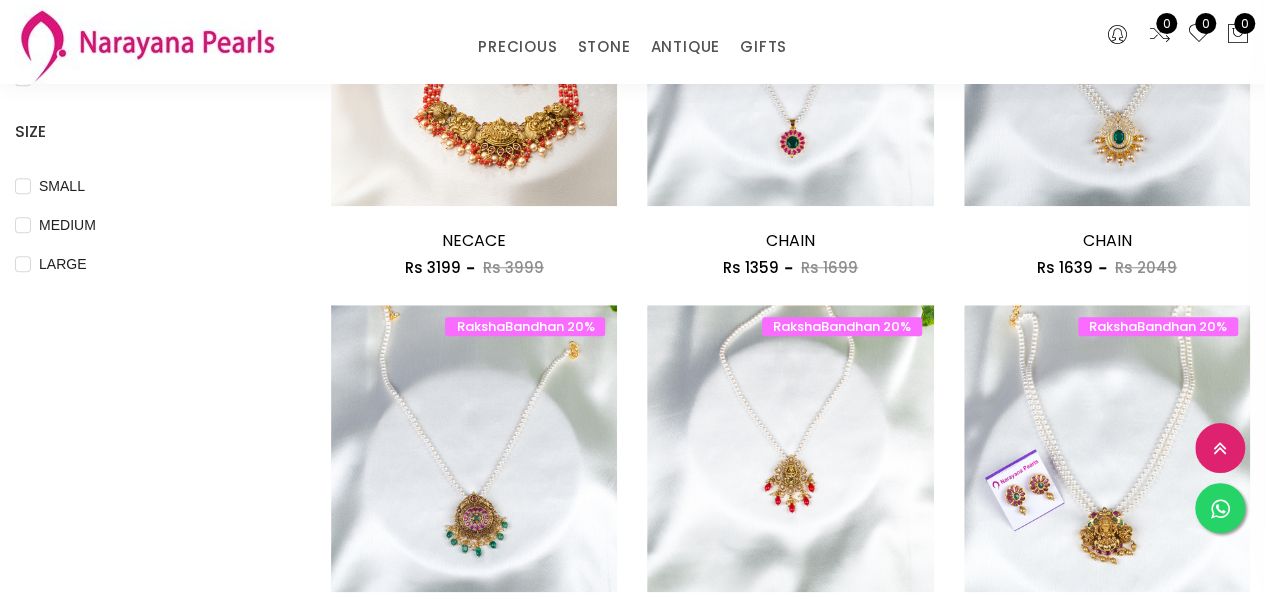 scroll, scrollTop: 500, scrollLeft: 0, axis: vertical 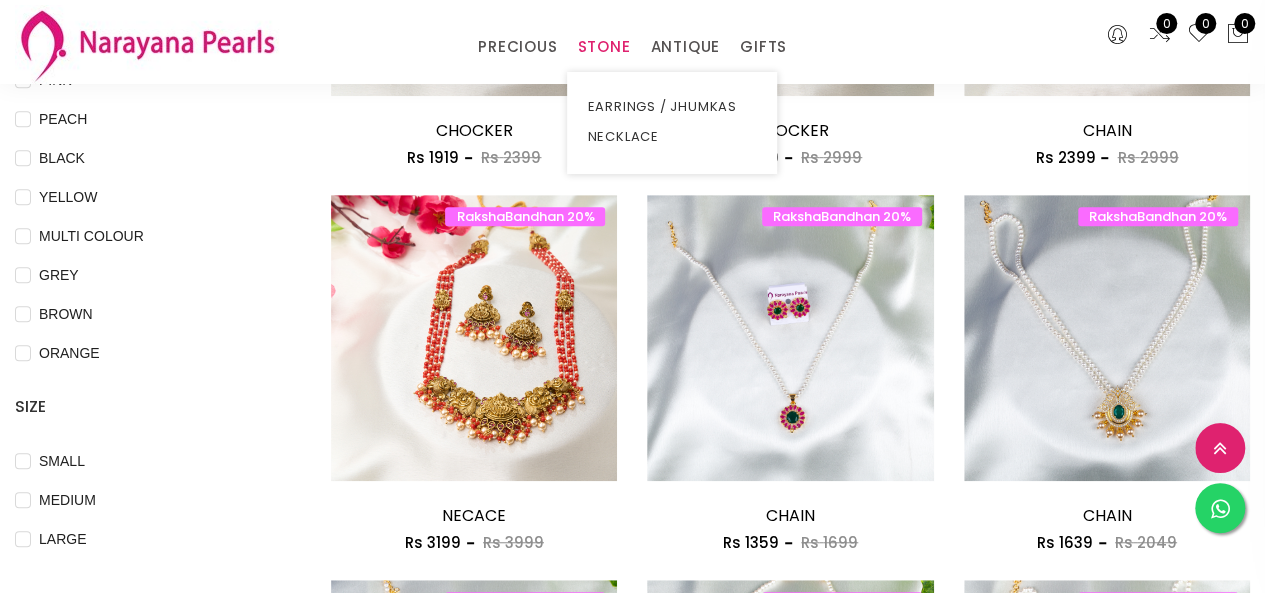 click on "STONE" at bounding box center [603, 47] 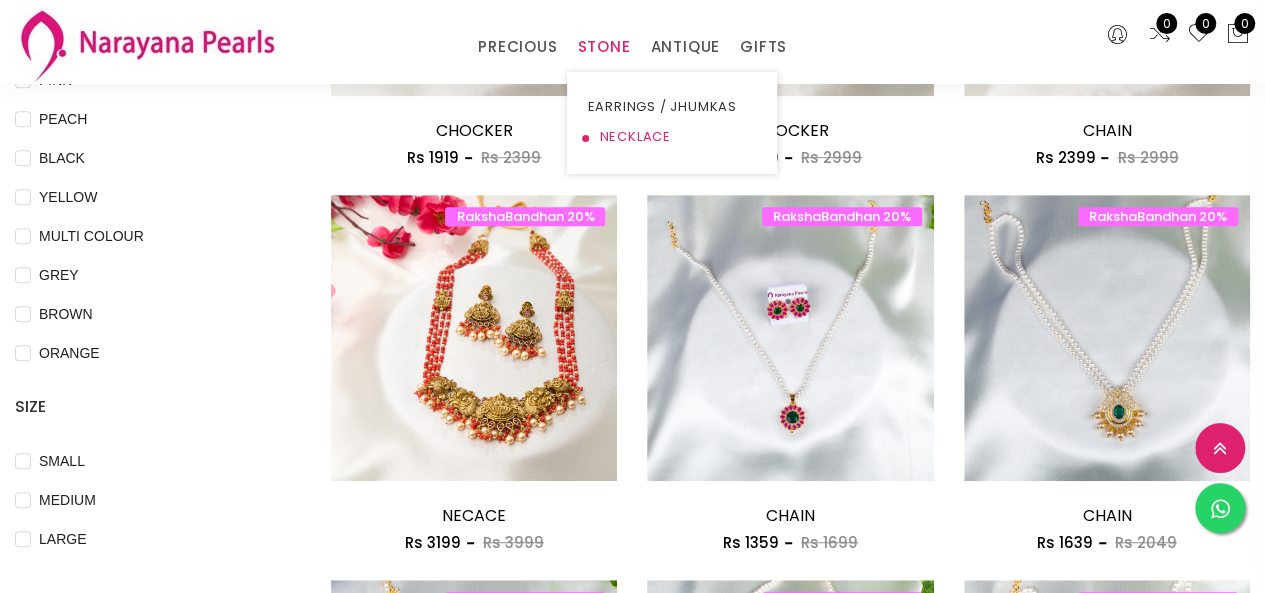 click on "NECKLACE" at bounding box center (672, 137) 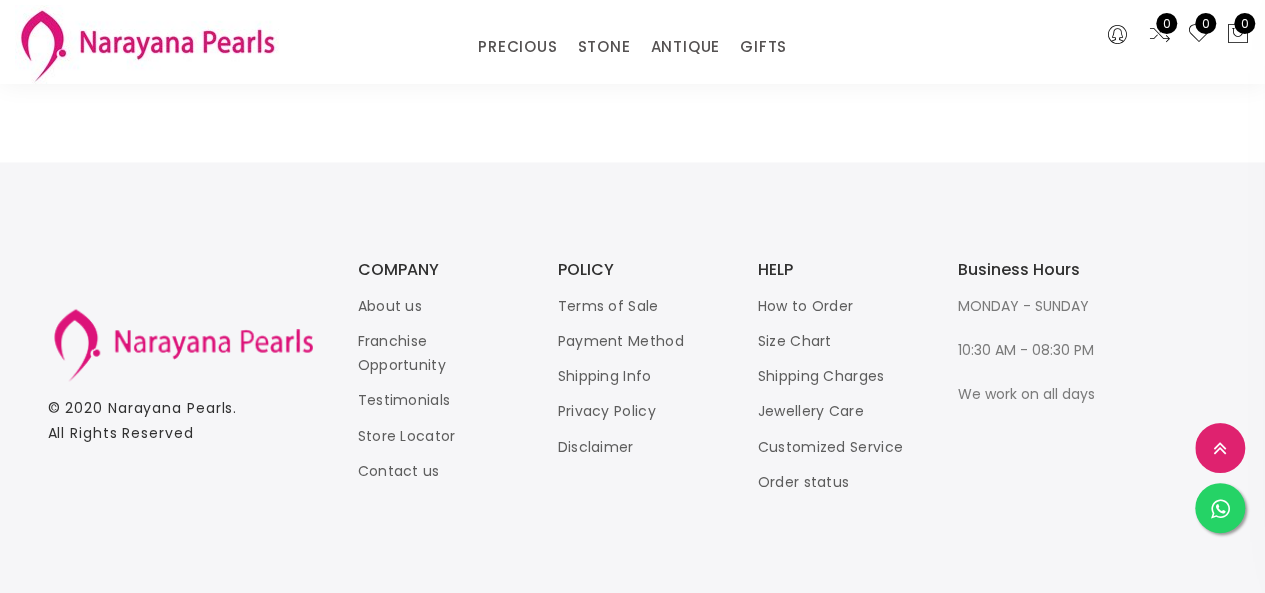 scroll, scrollTop: 2800, scrollLeft: 0, axis: vertical 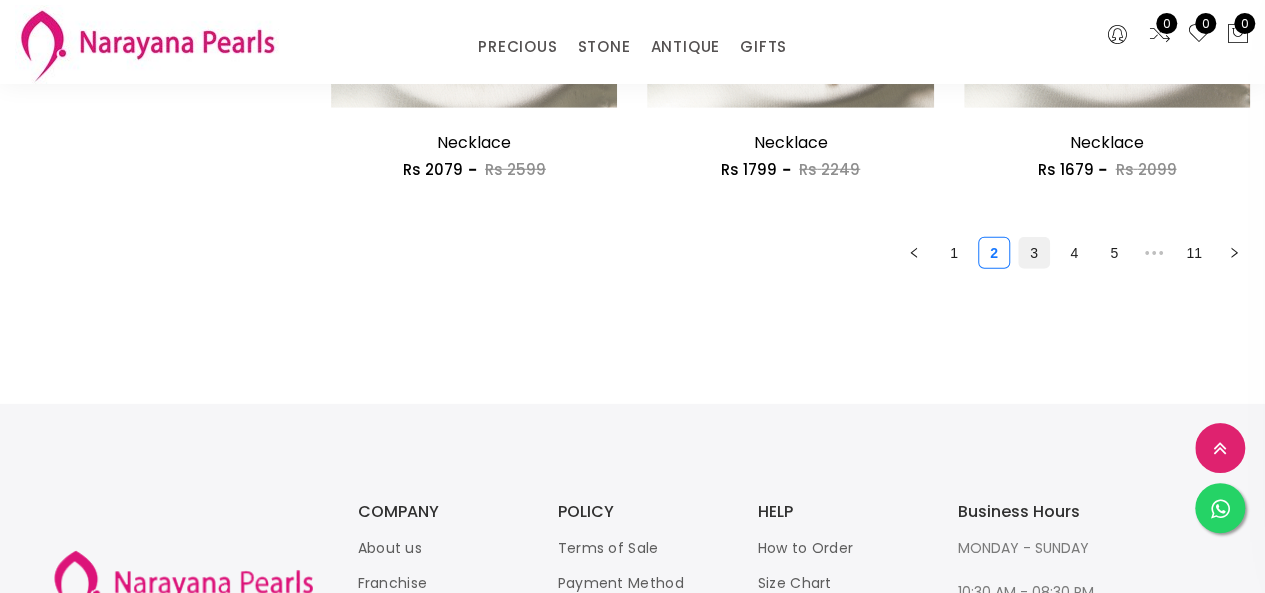 click on "3" at bounding box center [1034, 253] 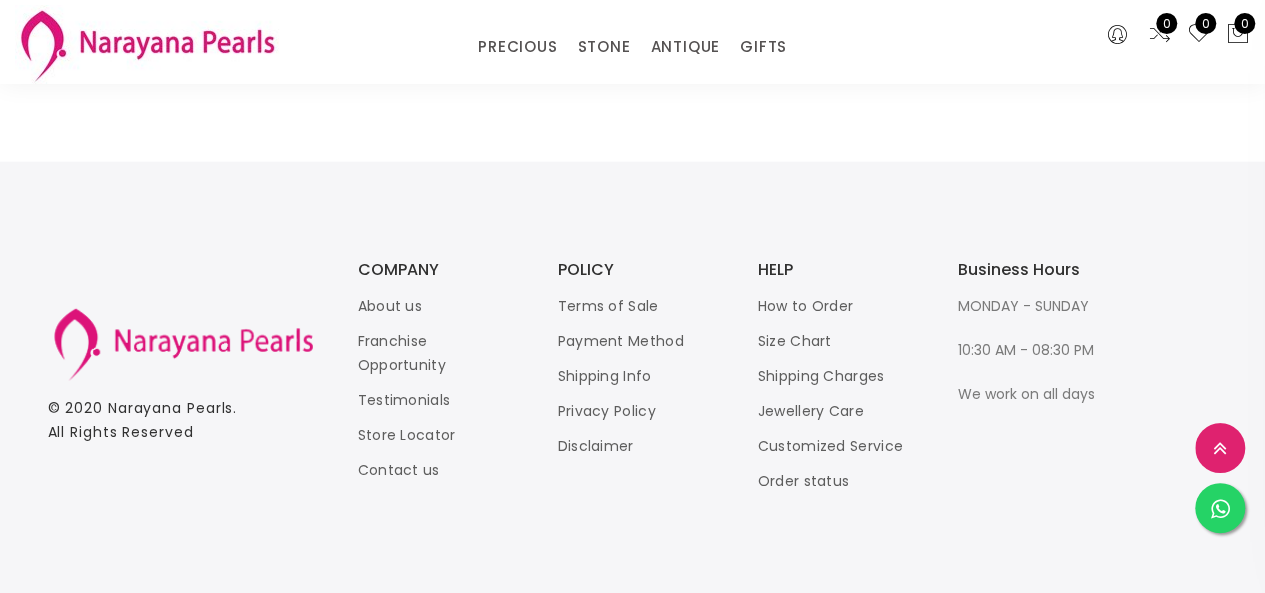 scroll, scrollTop: 2700, scrollLeft: 0, axis: vertical 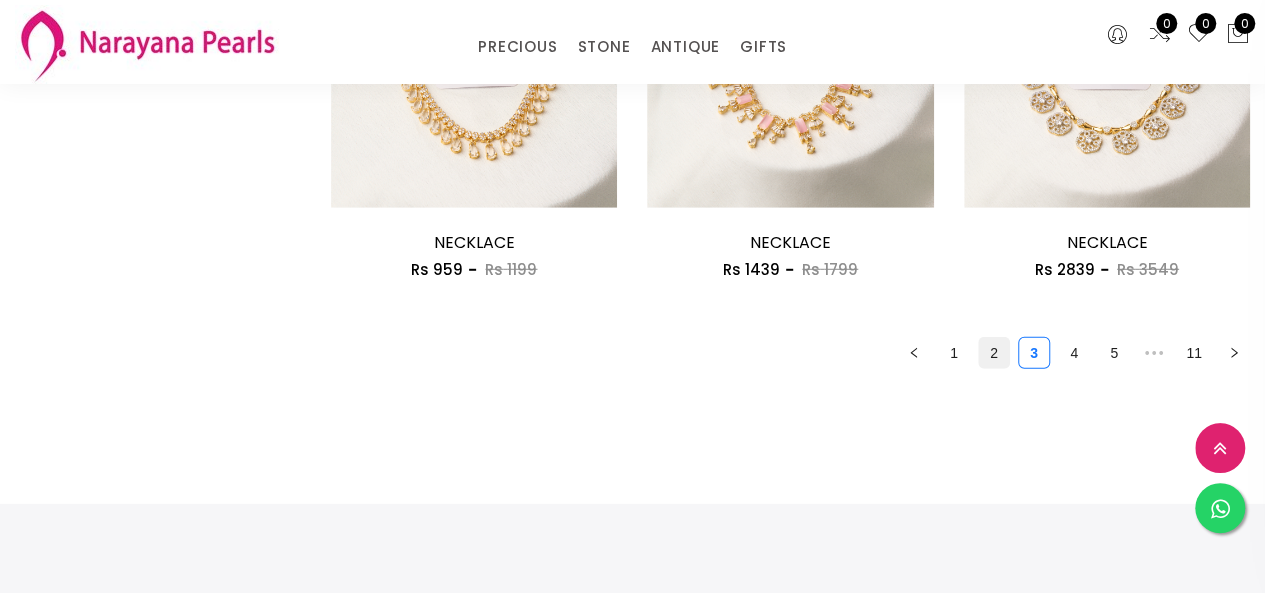 click on "2" at bounding box center (994, 353) 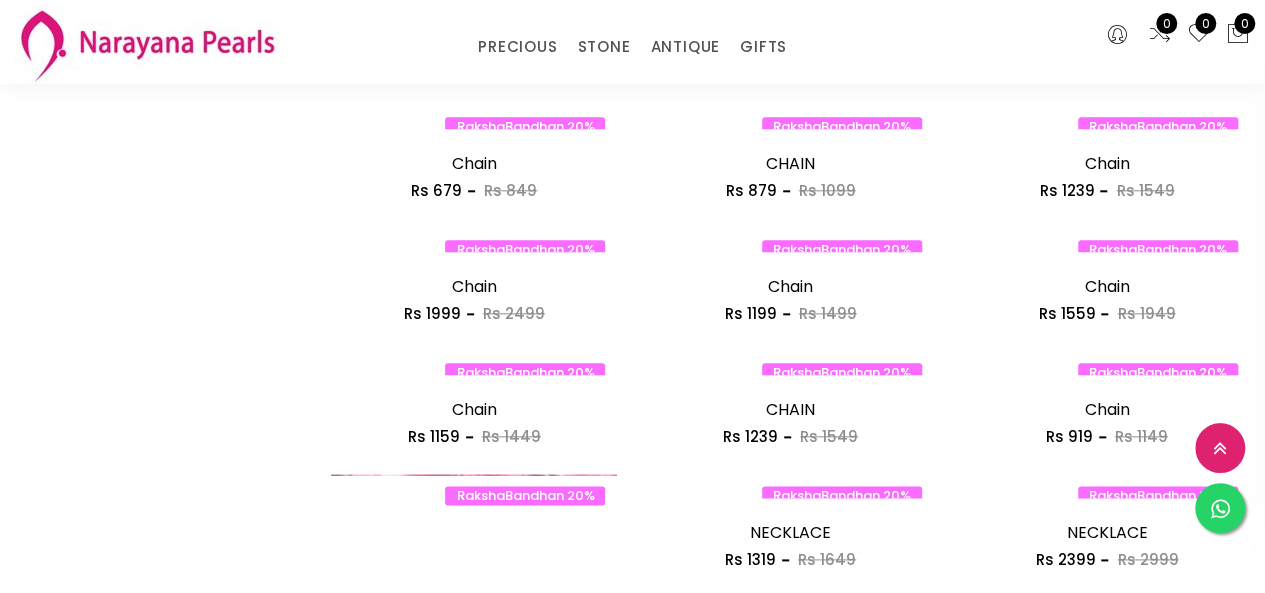 scroll, scrollTop: 1000, scrollLeft: 0, axis: vertical 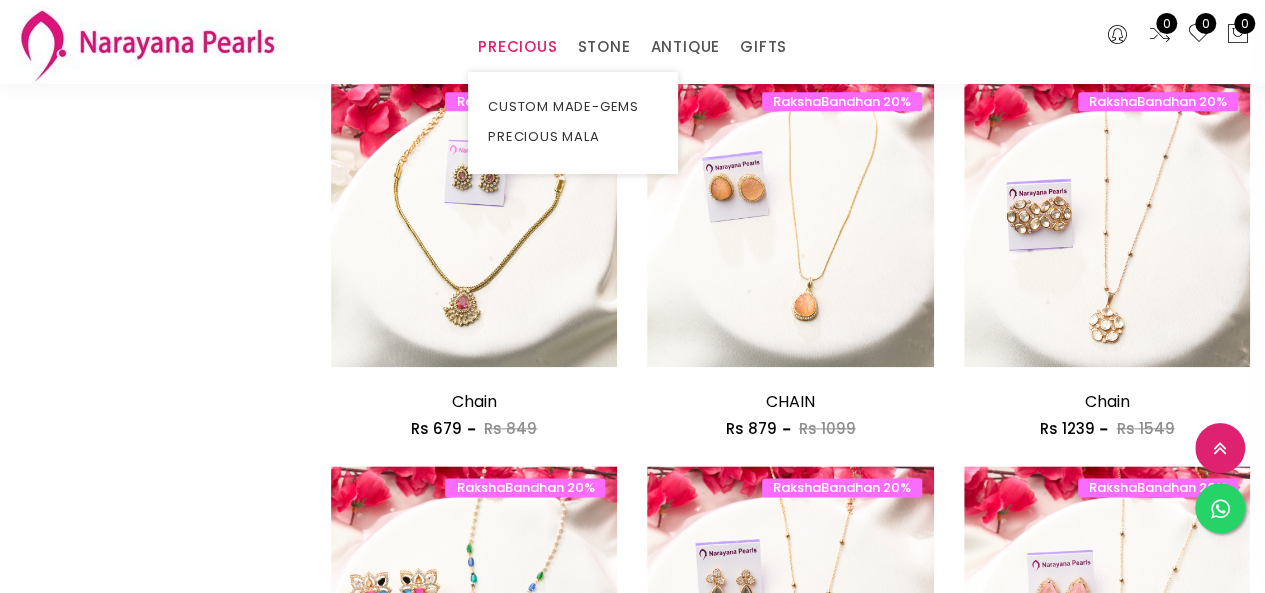 click on "PRECIOUS" at bounding box center (517, 47) 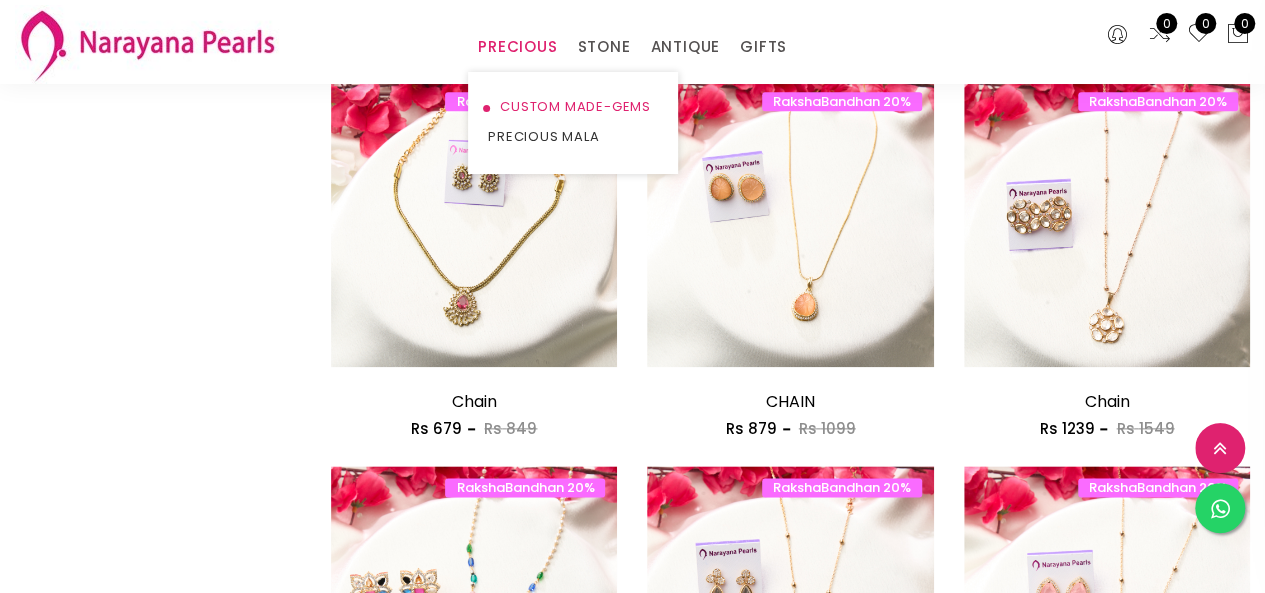 click on "CUSTOM MADE-GEMS" at bounding box center [573, 107] 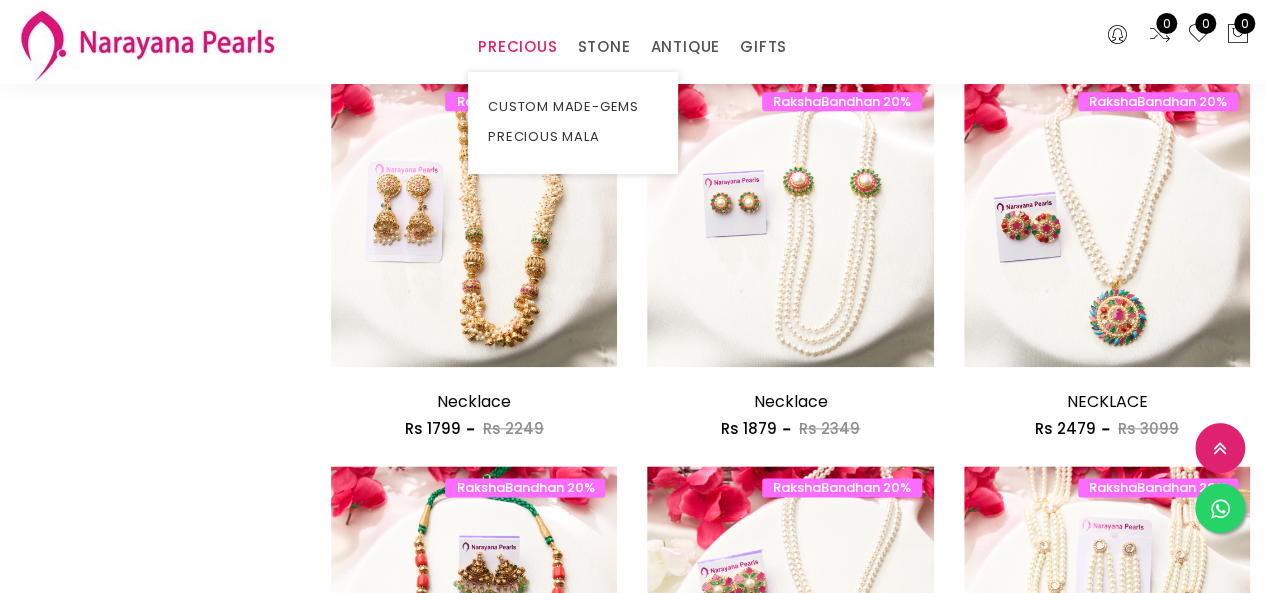 click on "PRECIOUS" at bounding box center (517, 47) 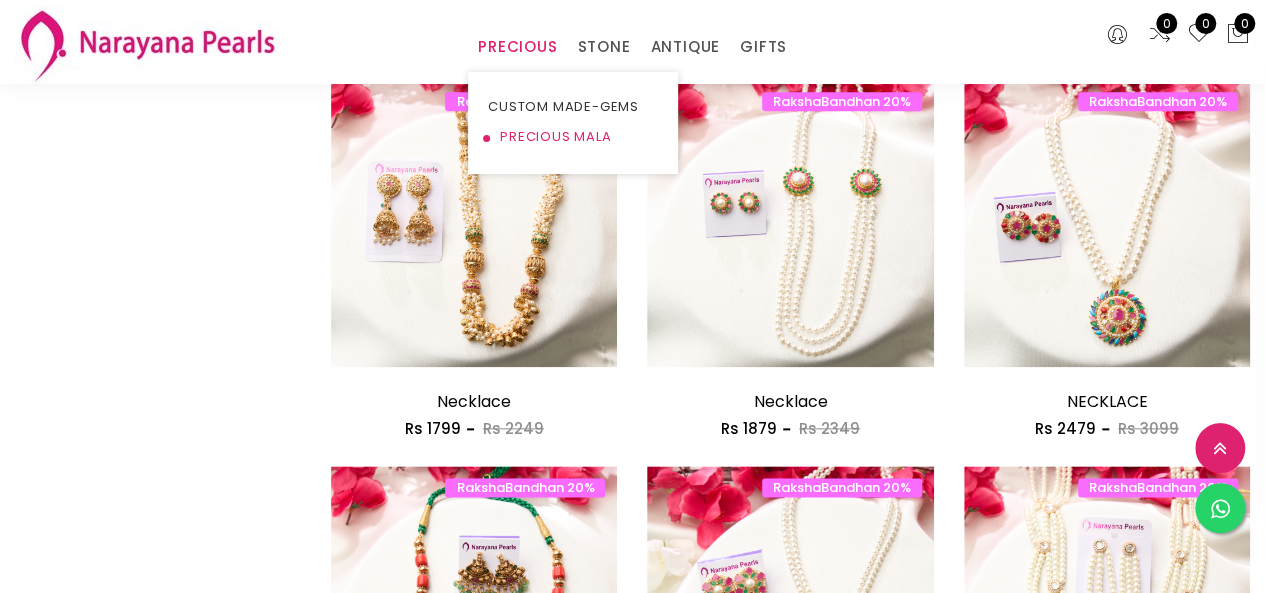 click on "PRECIOUS MALA" at bounding box center [573, 137] 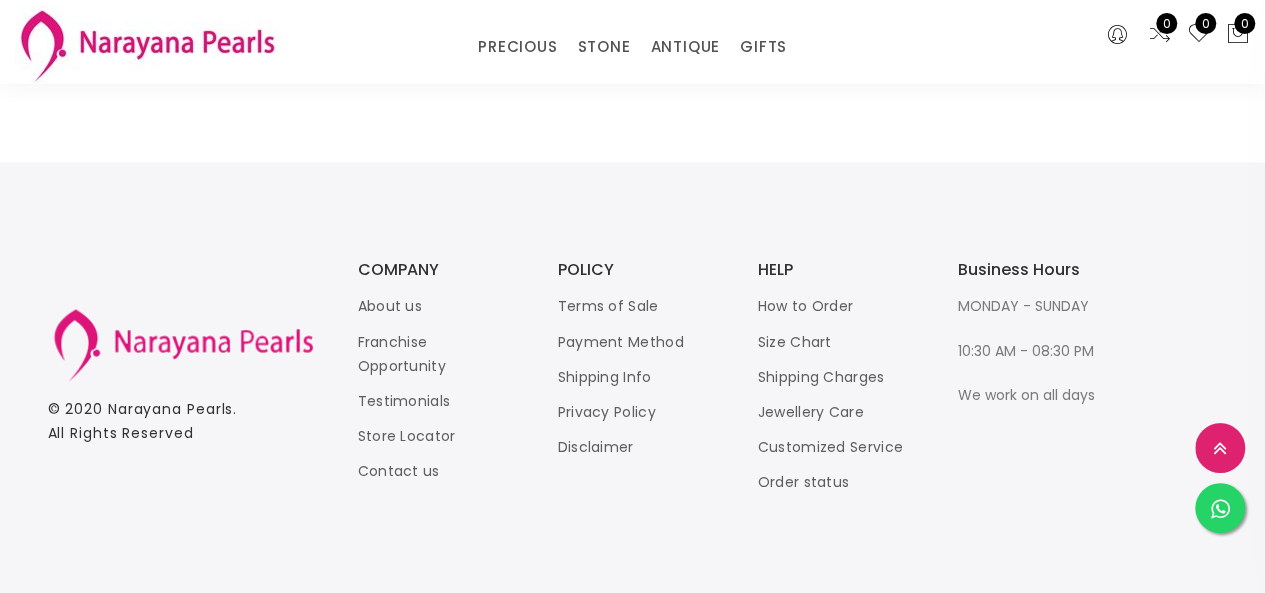 scroll, scrollTop: 2800, scrollLeft: 0, axis: vertical 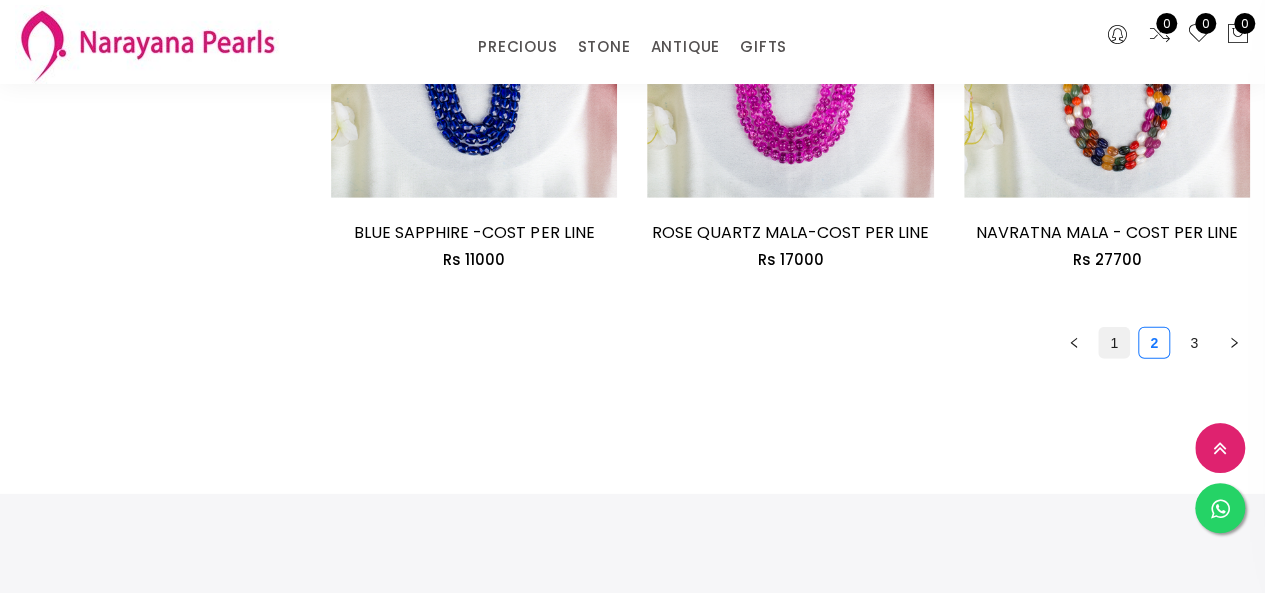 click on "1" at bounding box center [1114, 343] 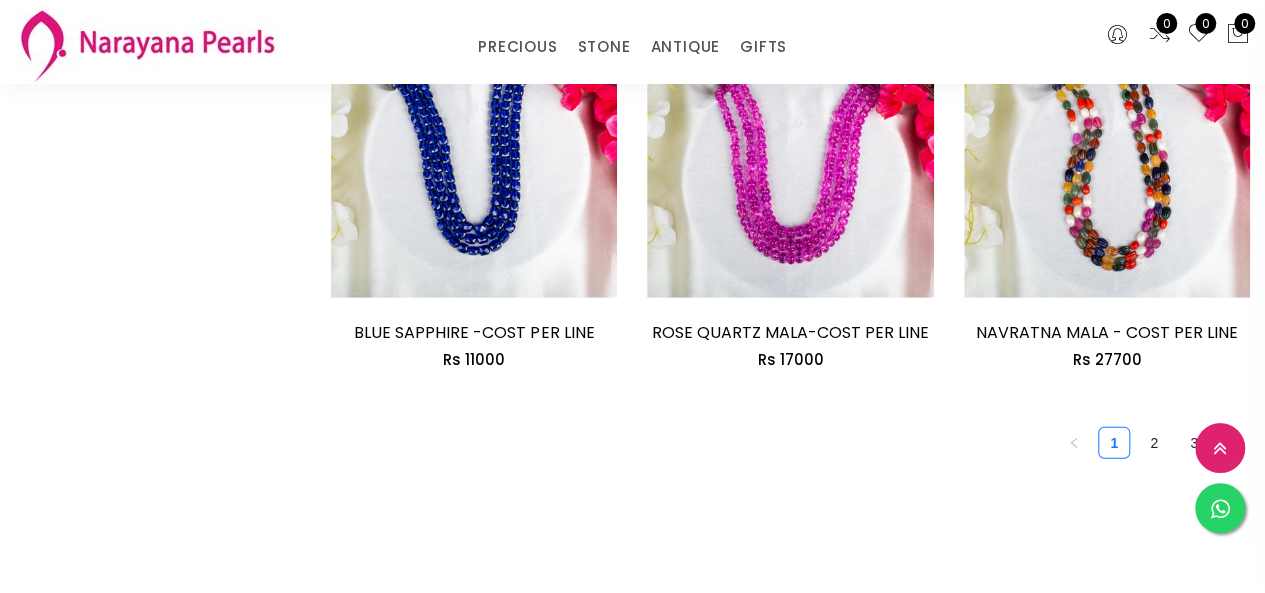 scroll, scrollTop: 2900, scrollLeft: 0, axis: vertical 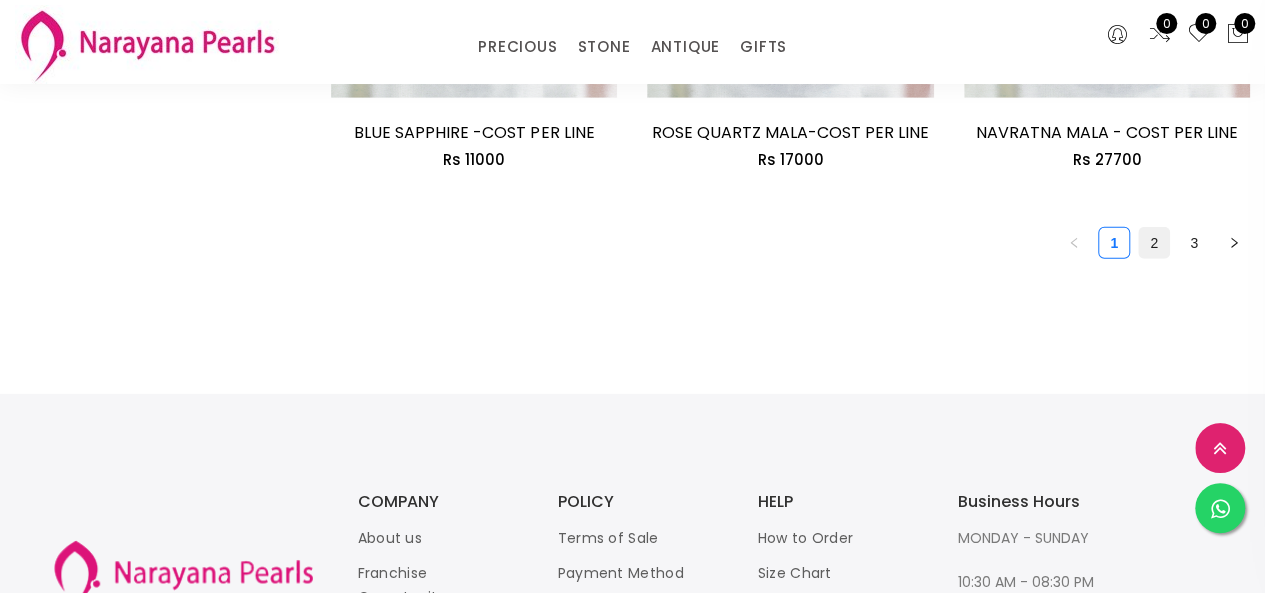 click on "2" at bounding box center [1154, 243] 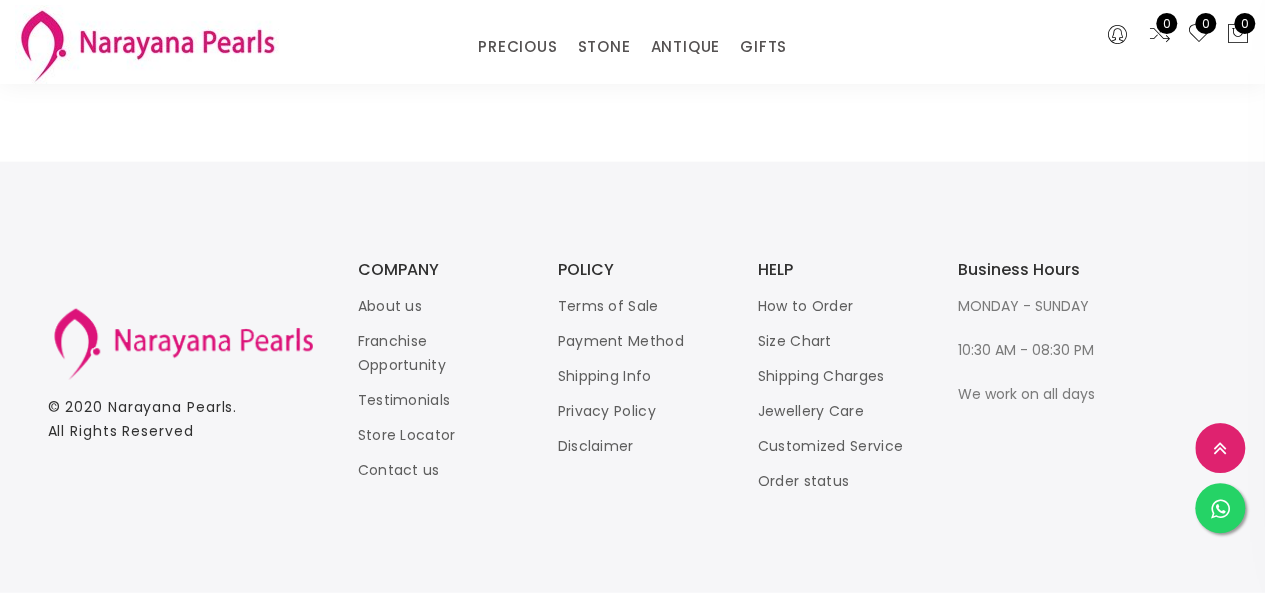 scroll, scrollTop: 3000, scrollLeft: 0, axis: vertical 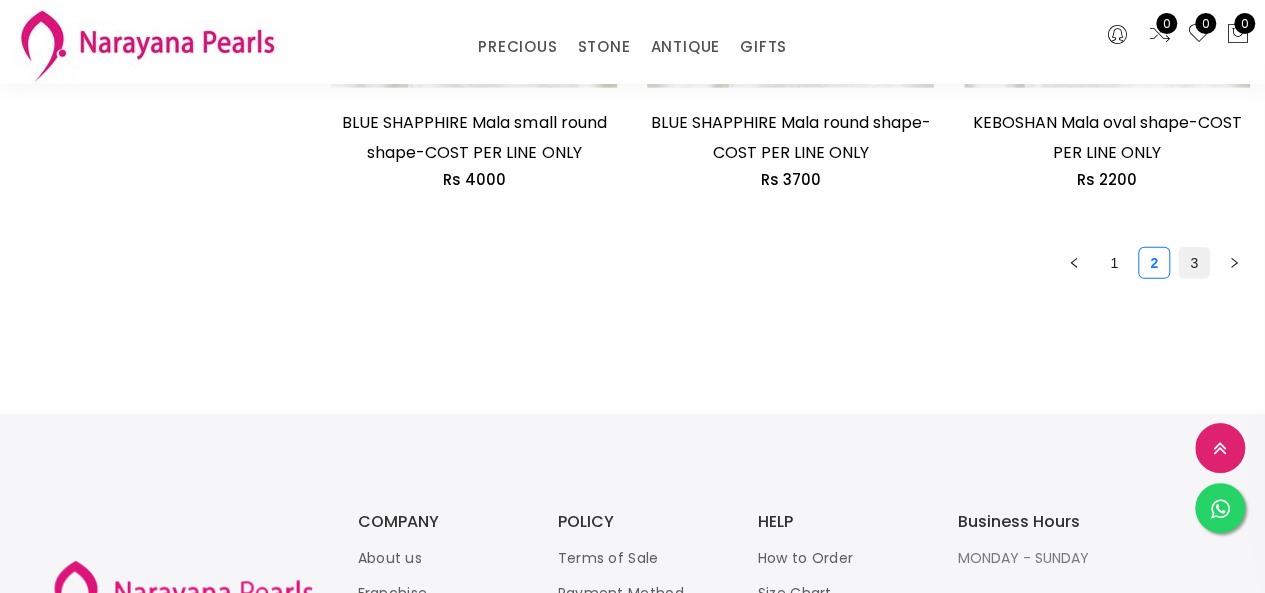click on "3" at bounding box center (1194, 263) 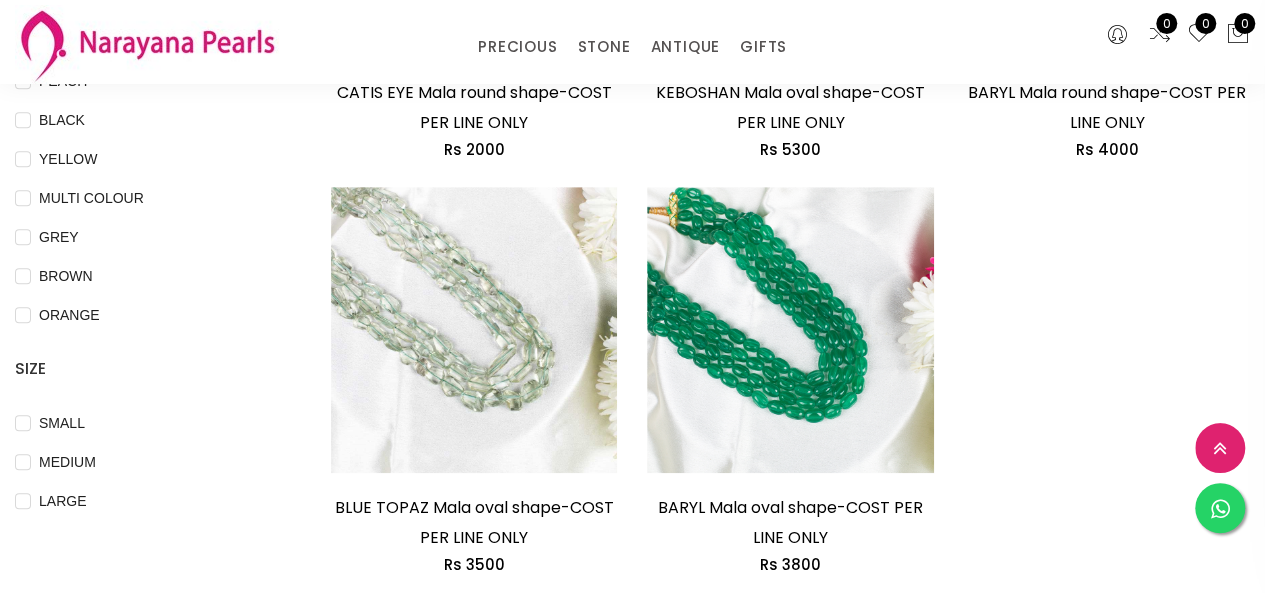 scroll, scrollTop: 600, scrollLeft: 0, axis: vertical 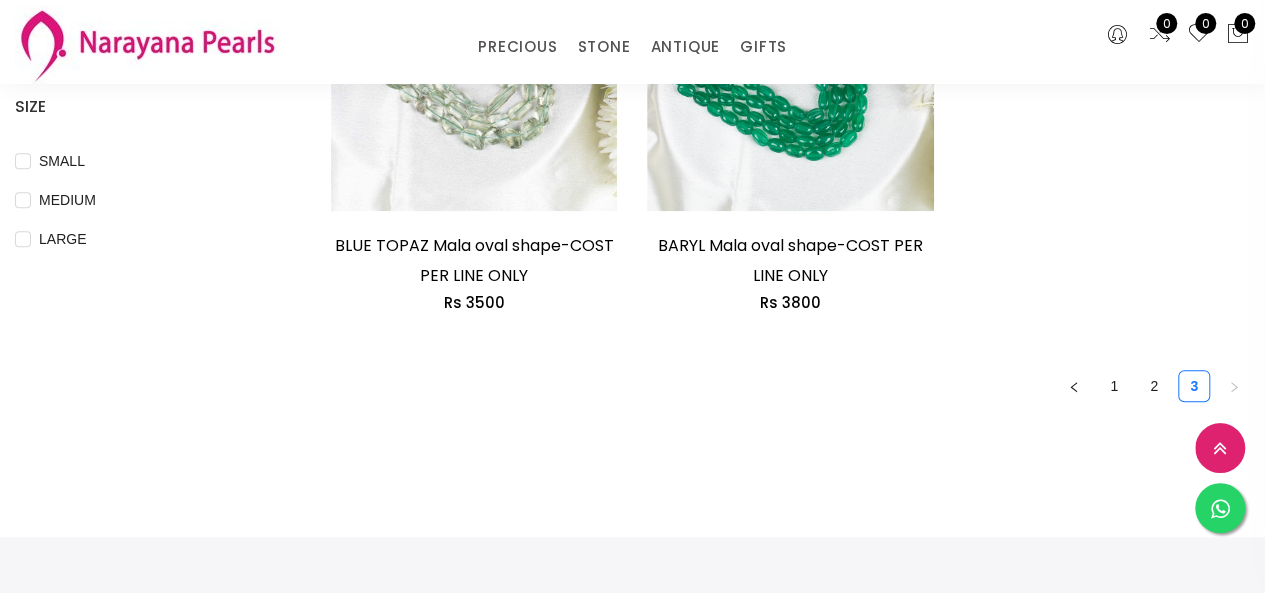drag, startPoint x: 890, startPoint y: 451, endPoint x: 904, endPoint y: 443, distance: 16.124516 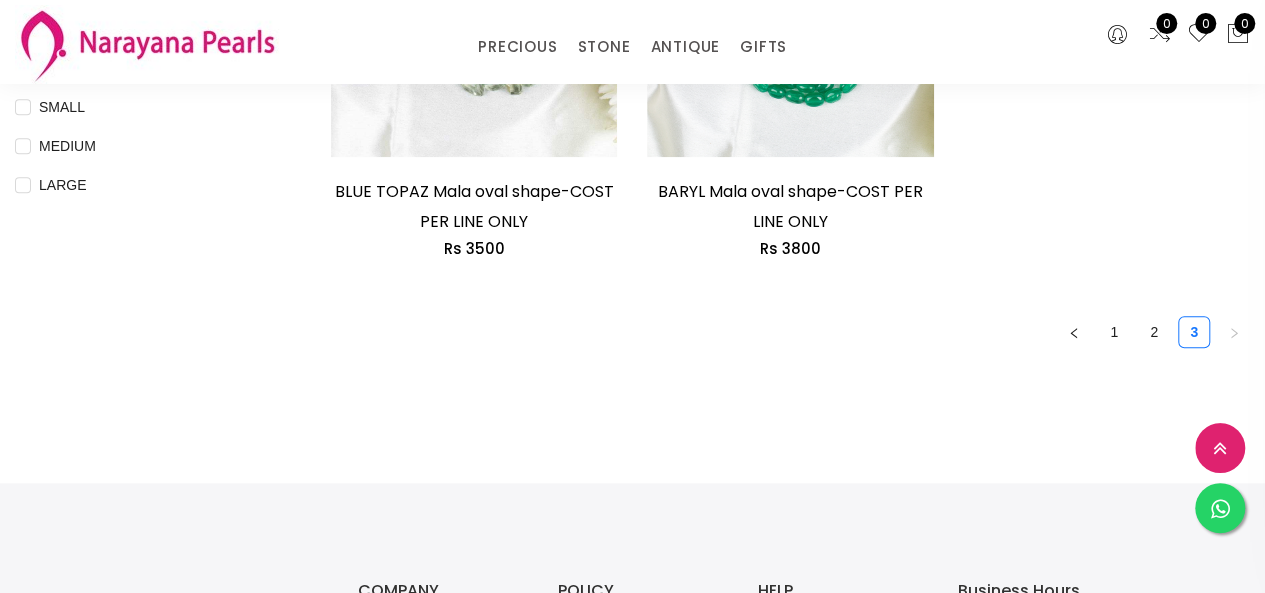 scroll, scrollTop: 0, scrollLeft: 0, axis: both 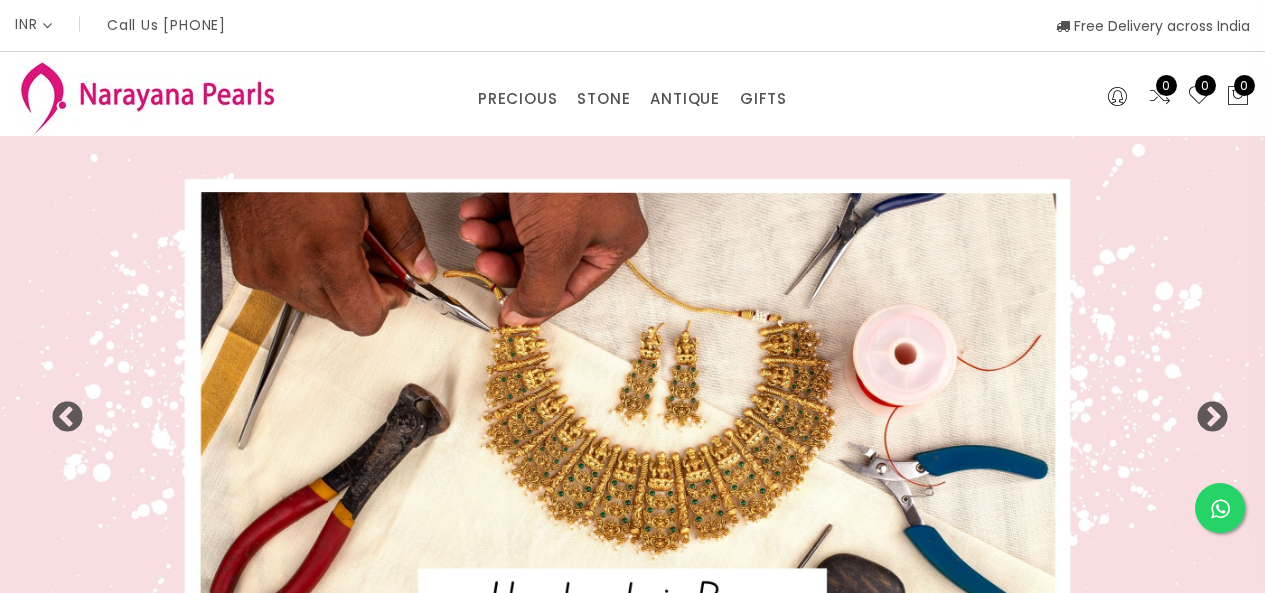 select on "INR" 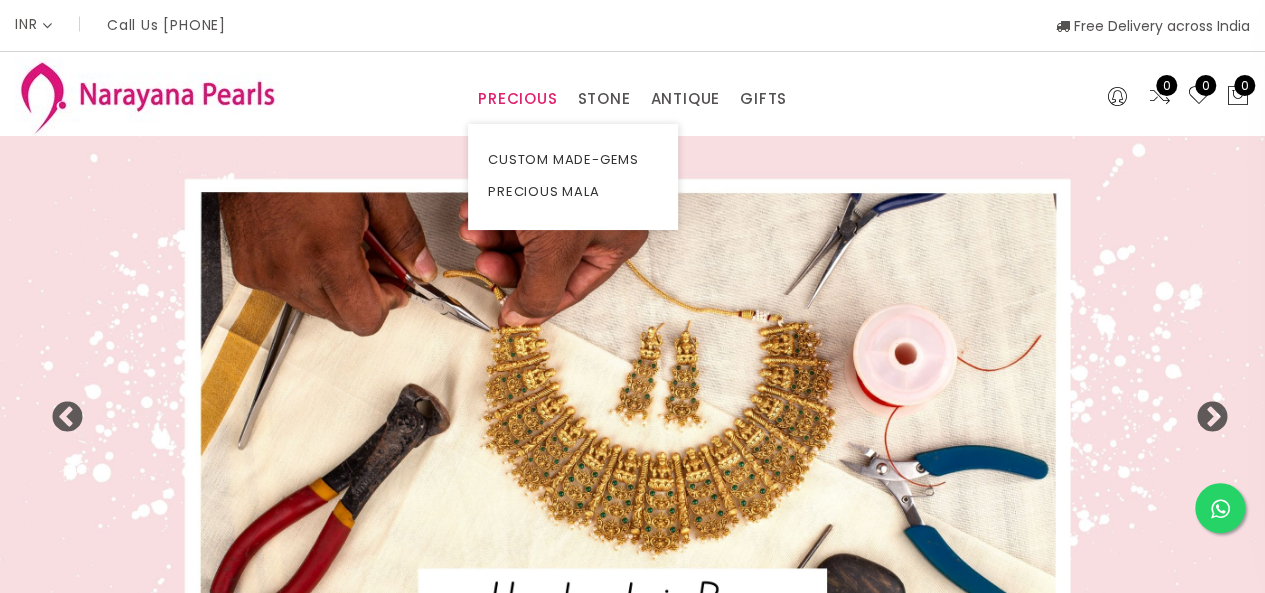 click on "PRECIOUS" at bounding box center (517, 99) 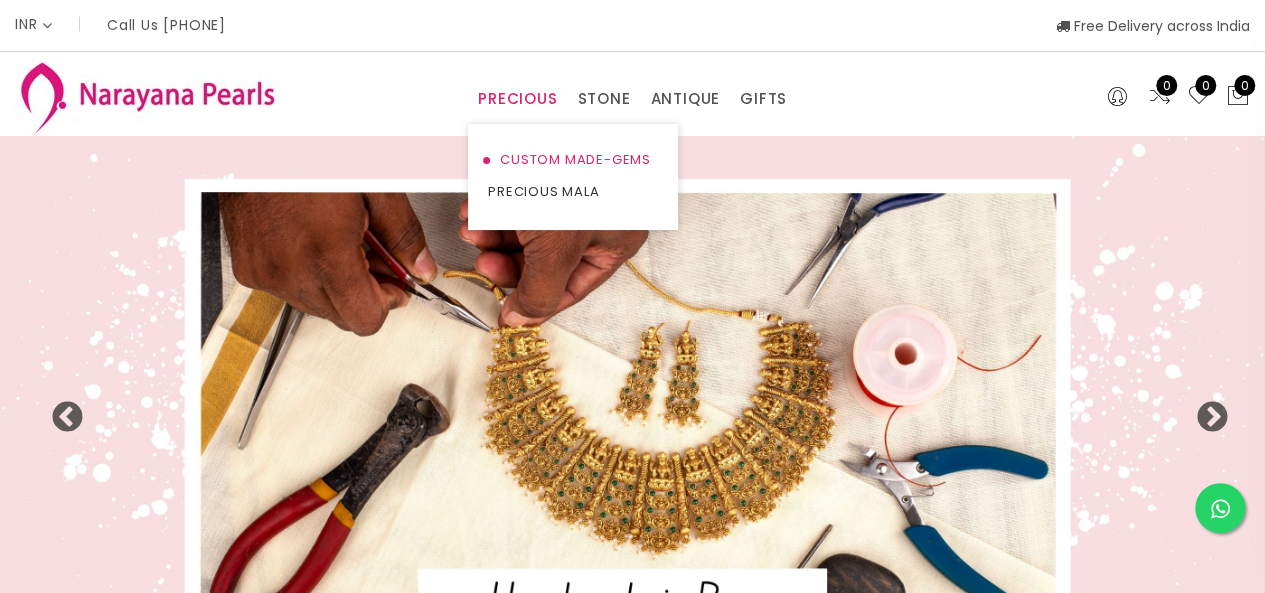 click on "CUSTOM MADE-GEMS" at bounding box center (573, 160) 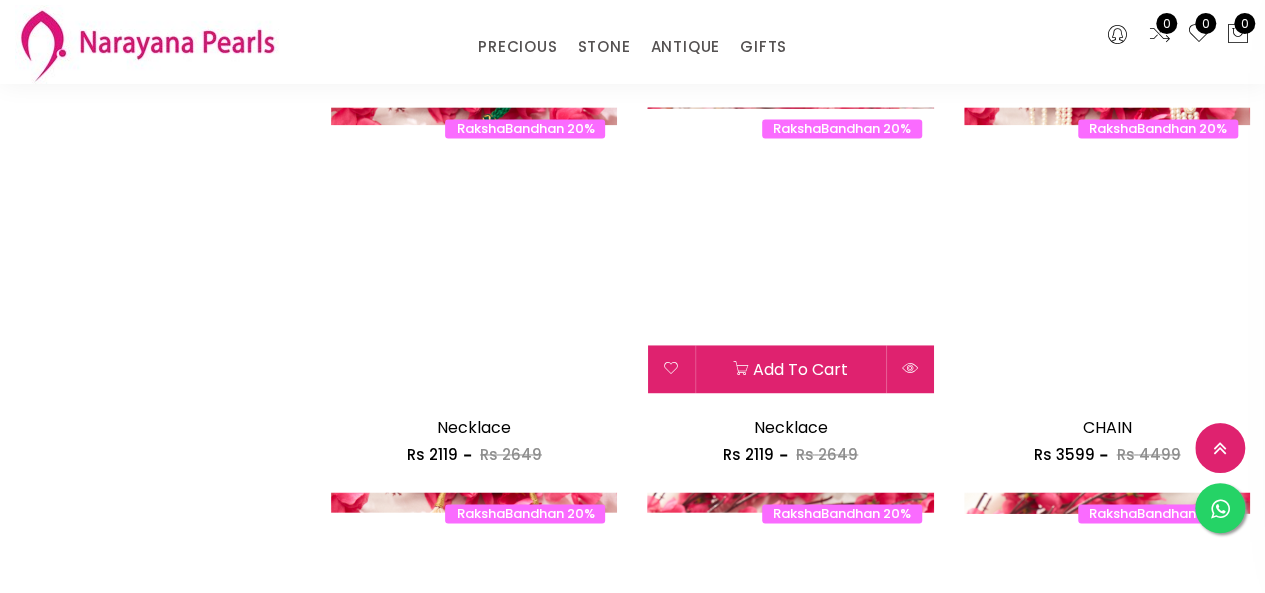 scroll, scrollTop: 1400, scrollLeft: 0, axis: vertical 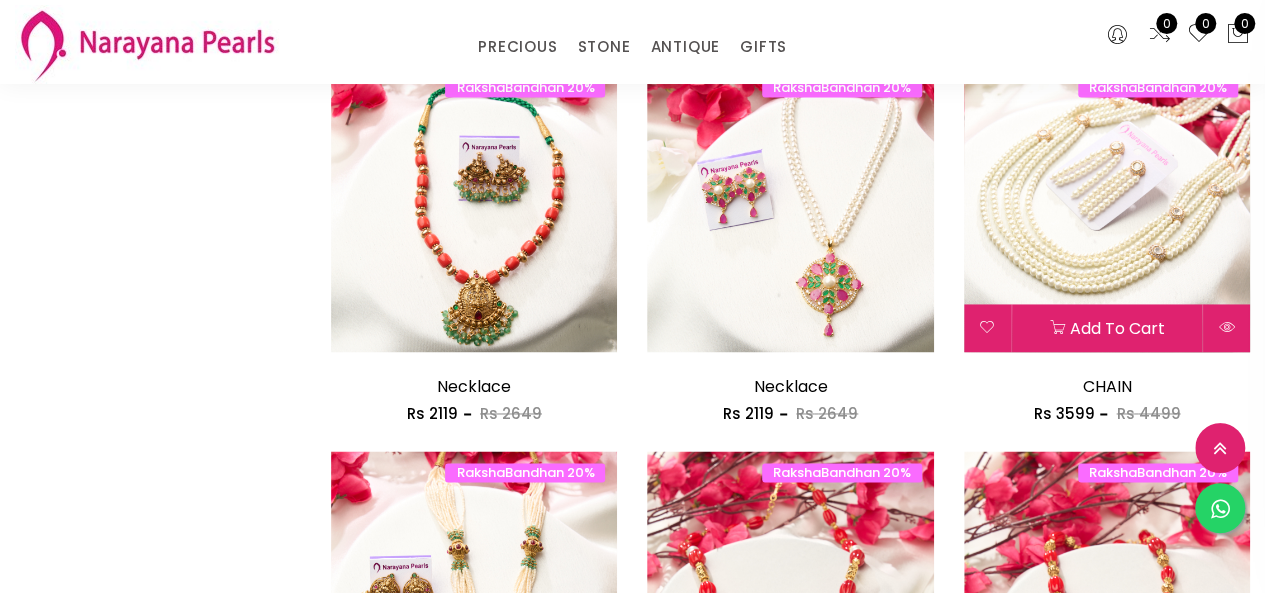 click at bounding box center [1107, 209] 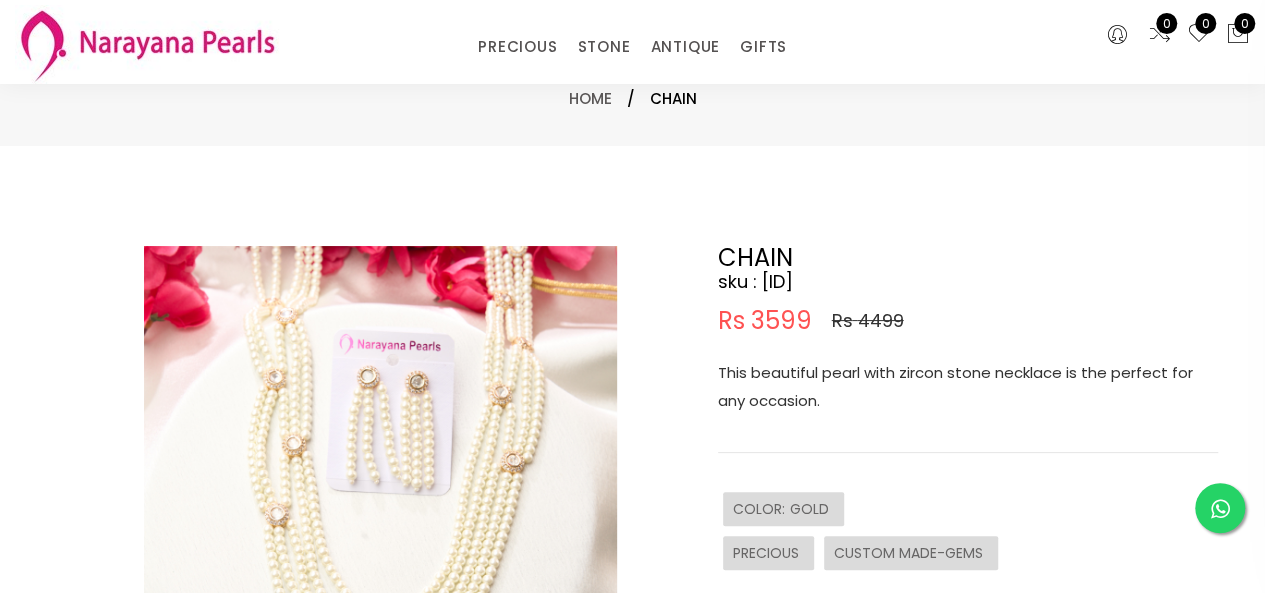 scroll, scrollTop: 100, scrollLeft: 0, axis: vertical 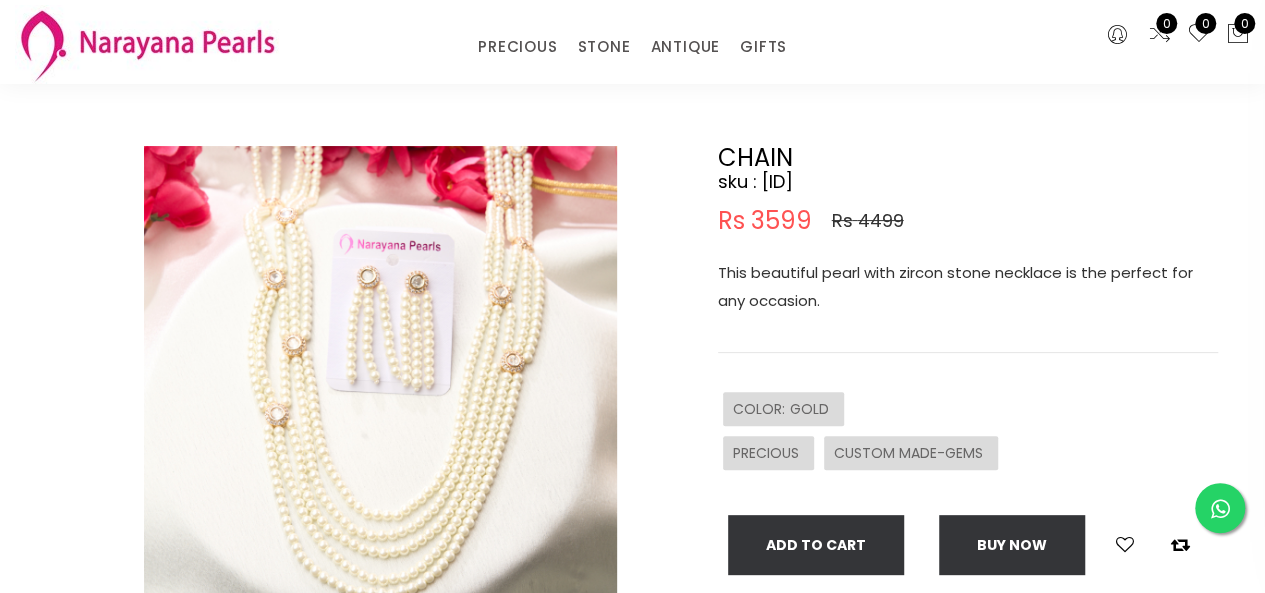 click at bounding box center [380, 382] 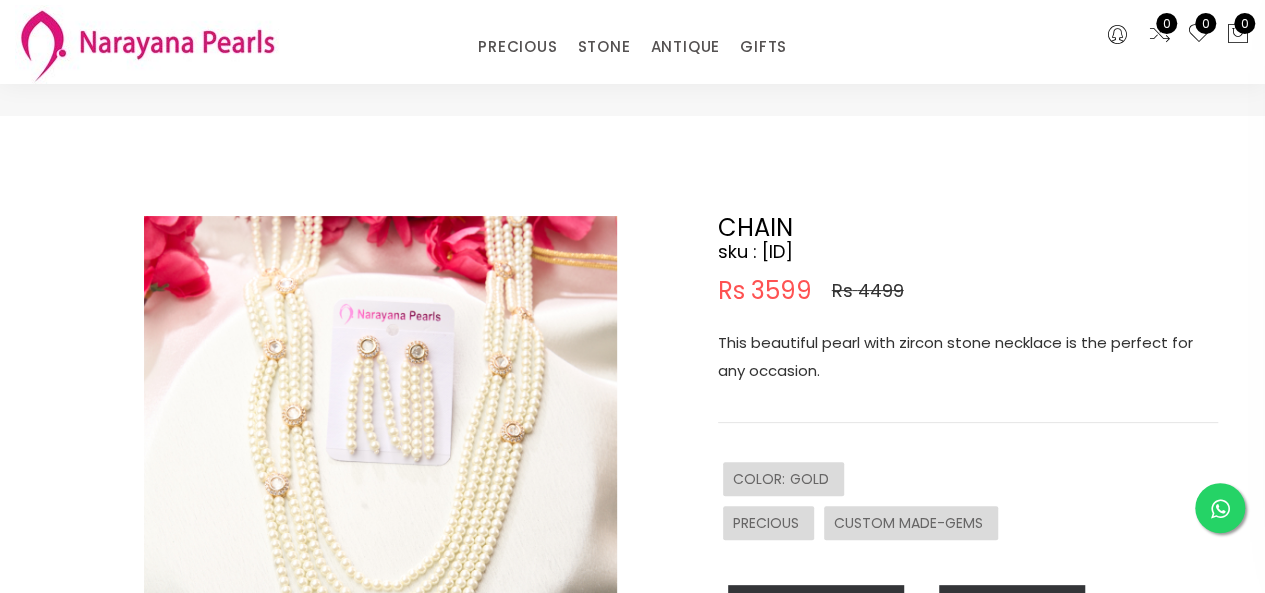 scroll, scrollTop: 0, scrollLeft: 0, axis: both 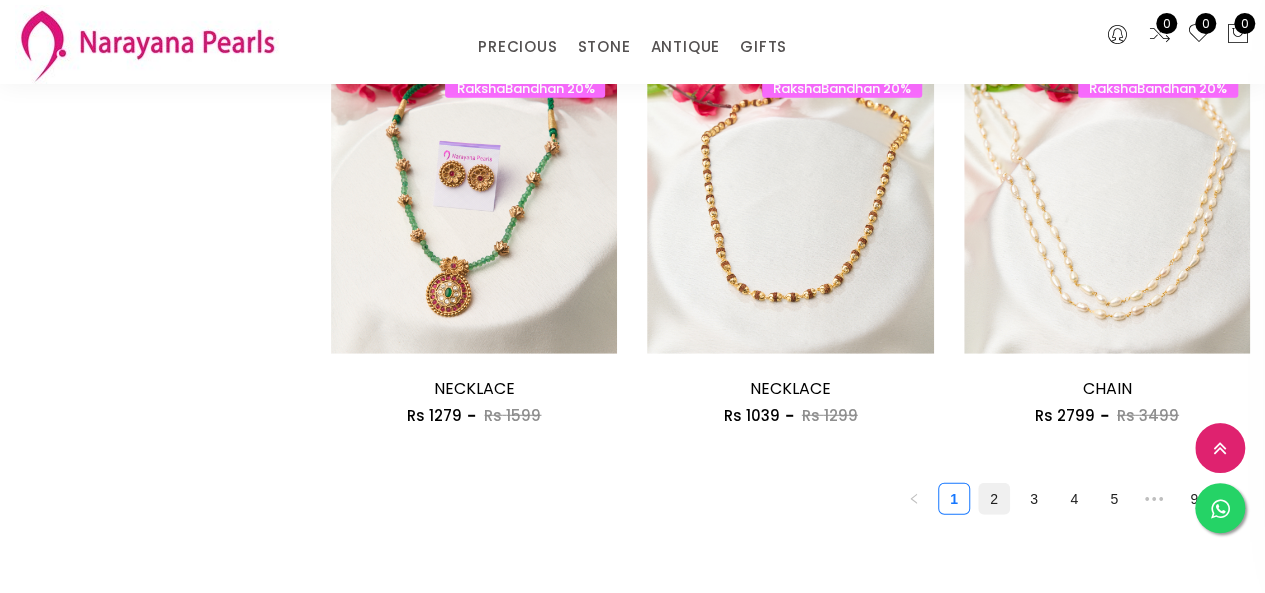 click on "2" at bounding box center [994, 499] 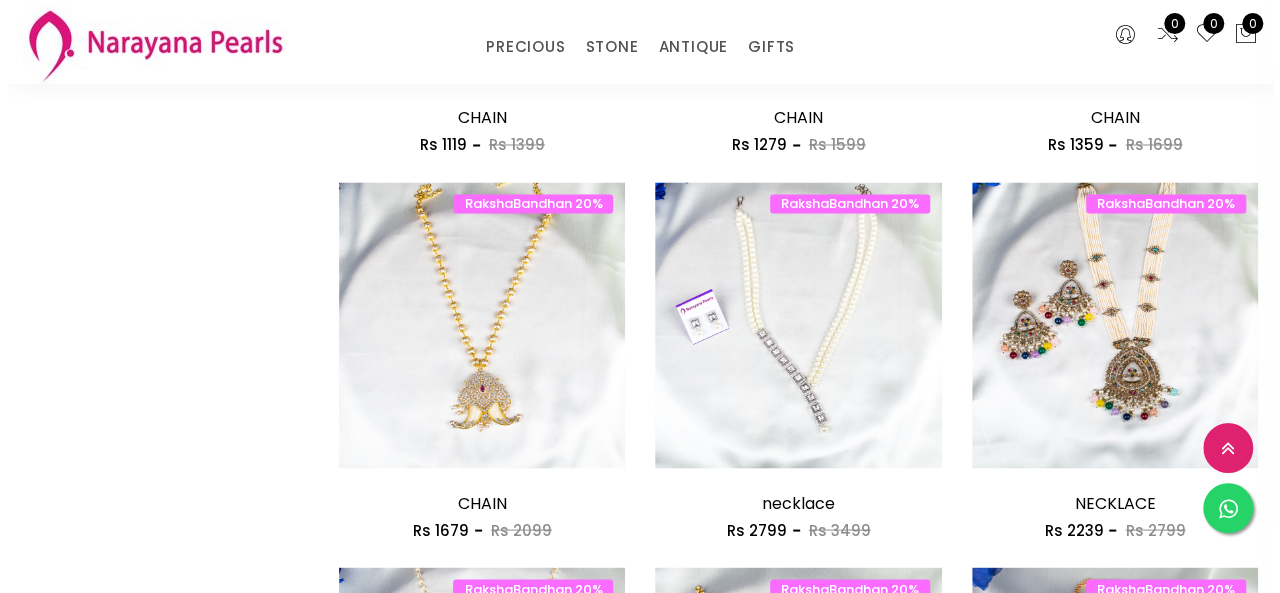 scroll, scrollTop: 1700, scrollLeft: 0, axis: vertical 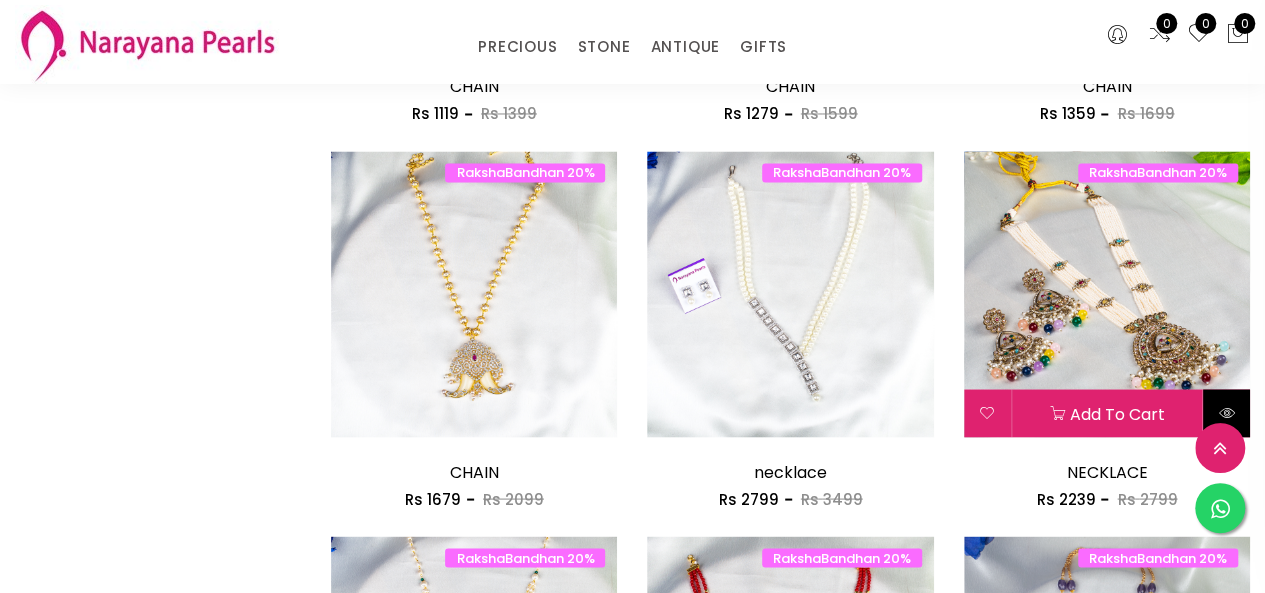 click at bounding box center [1226, 412] 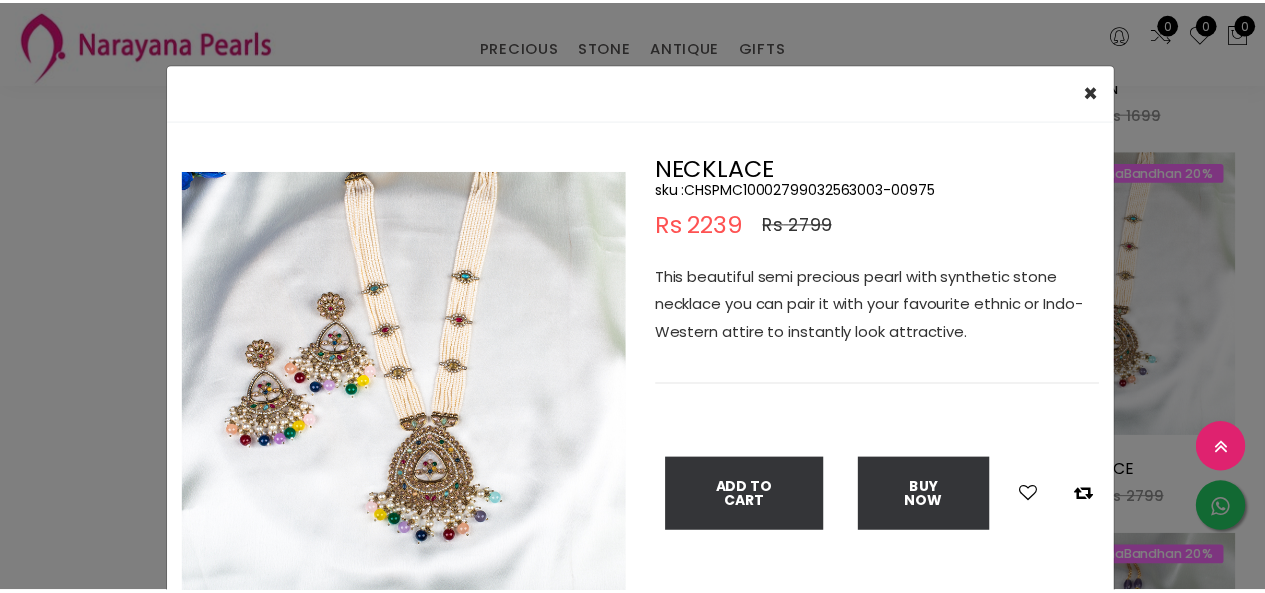 scroll, scrollTop: 100, scrollLeft: 0, axis: vertical 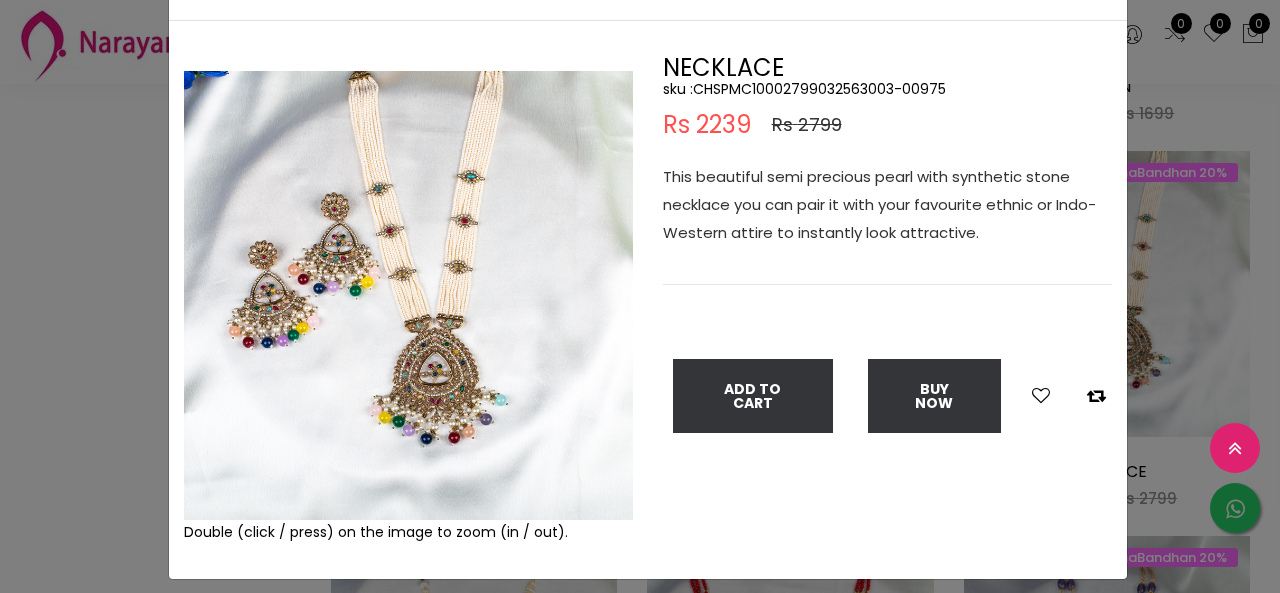 click on "× Close Double (click / press) on the image to zoom (in / out). NECKLACE sku :  CHSPMC10002799032563003-00975 Rs   2239   Rs   2799 This beautiful semi precious pearl with synthetic stone necklace you can pair it with your favourite ethnic or Indo-Western attire to instantly look attractive.  Add To Cart   Buy Now" at bounding box center [640, 296] 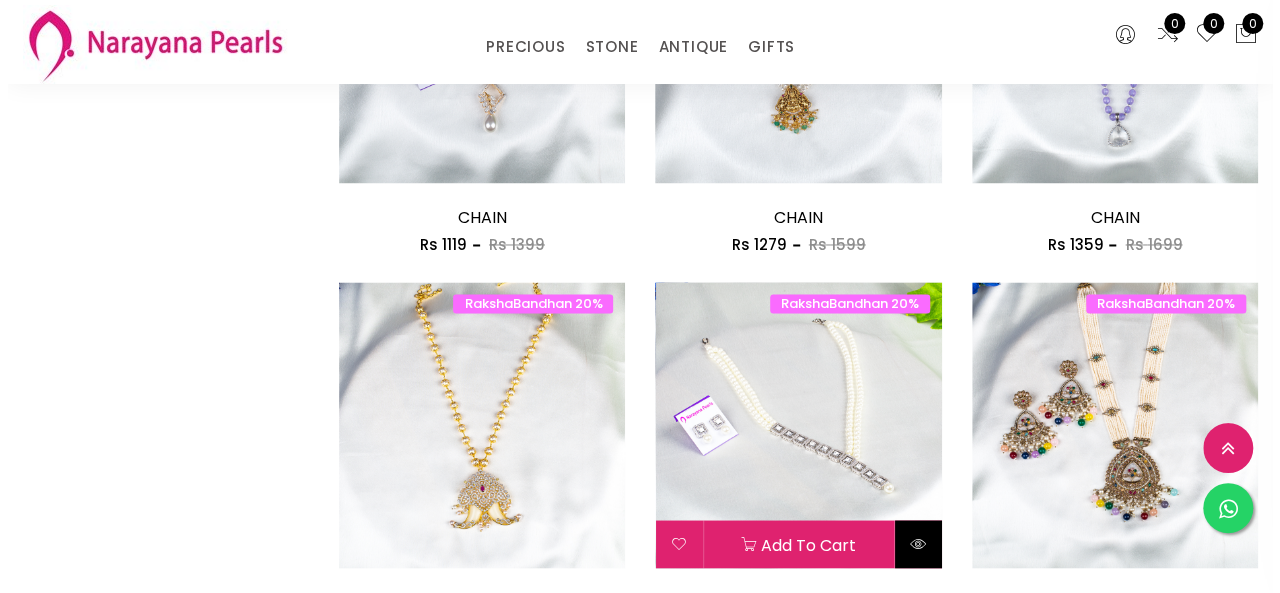 scroll, scrollTop: 1600, scrollLeft: 0, axis: vertical 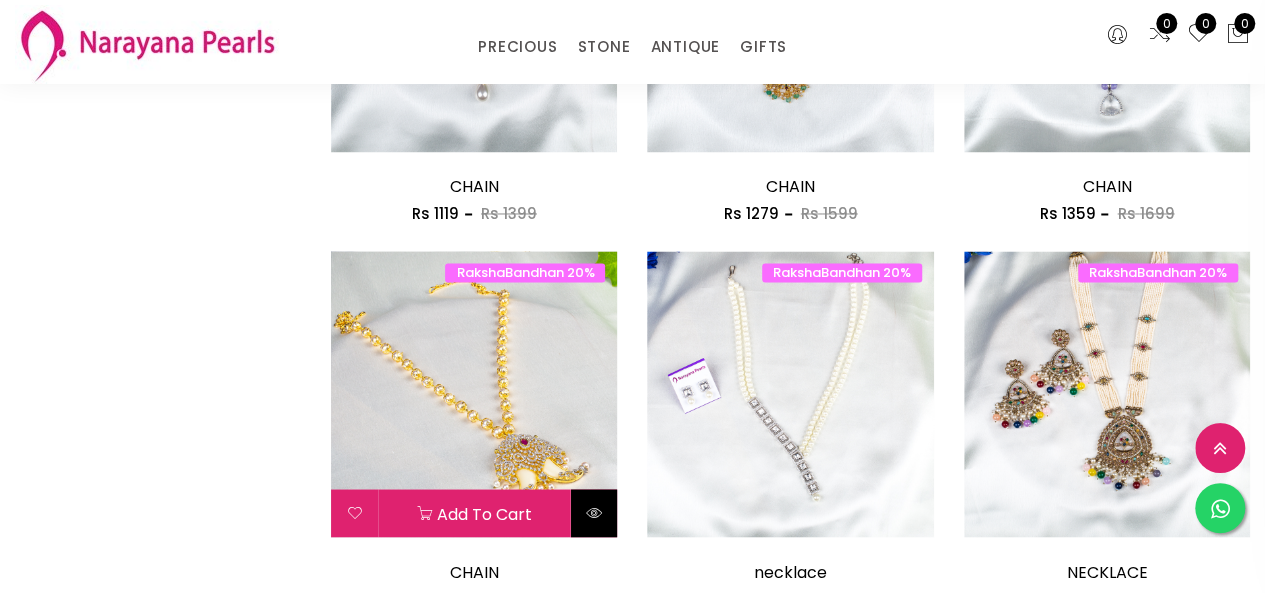 click at bounding box center [594, 512] 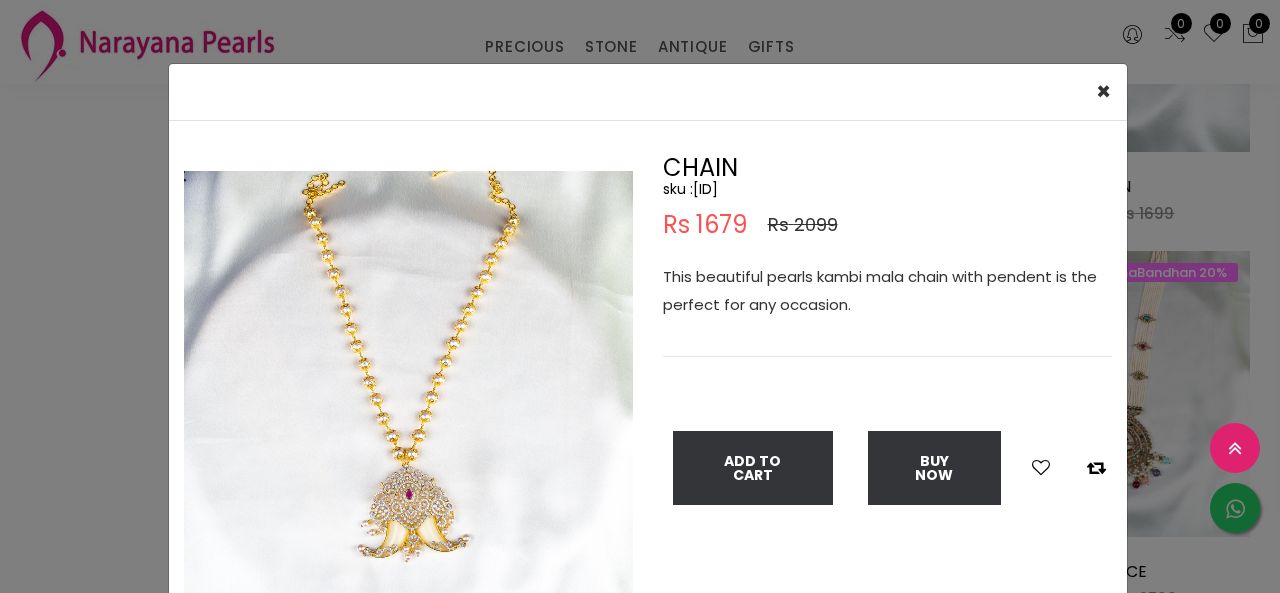 scroll, scrollTop: 100, scrollLeft: 0, axis: vertical 